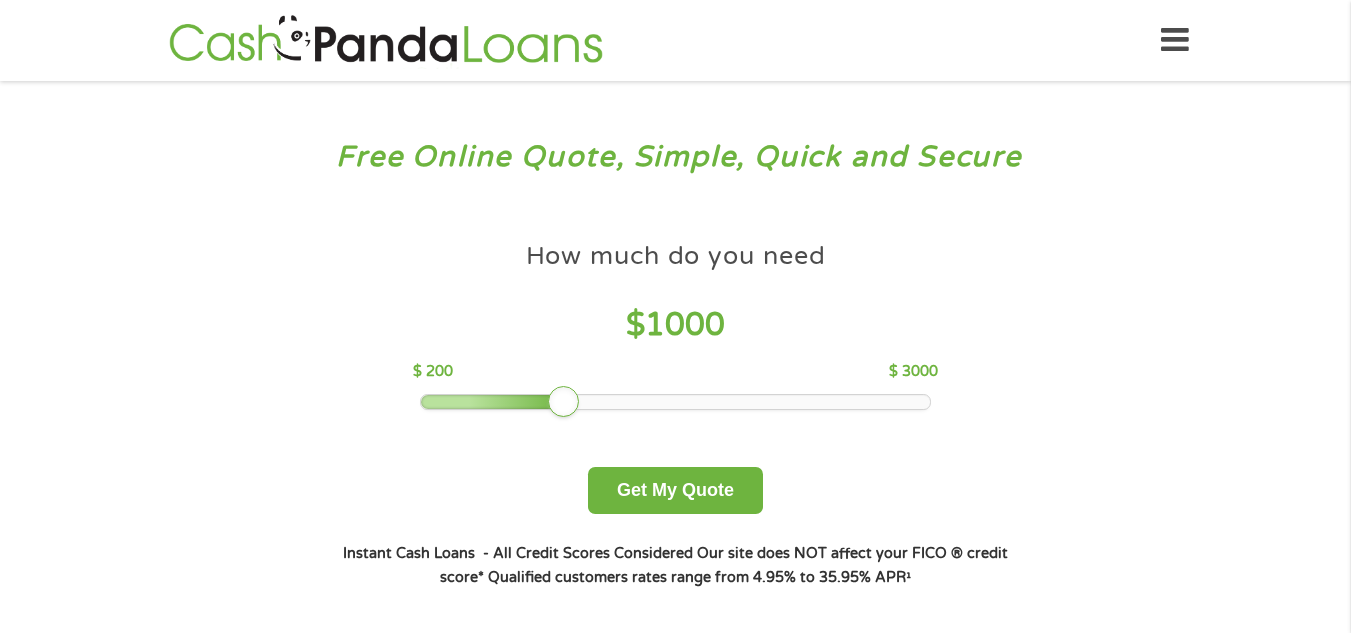 scroll, scrollTop: 0, scrollLeft: 0, axis: both 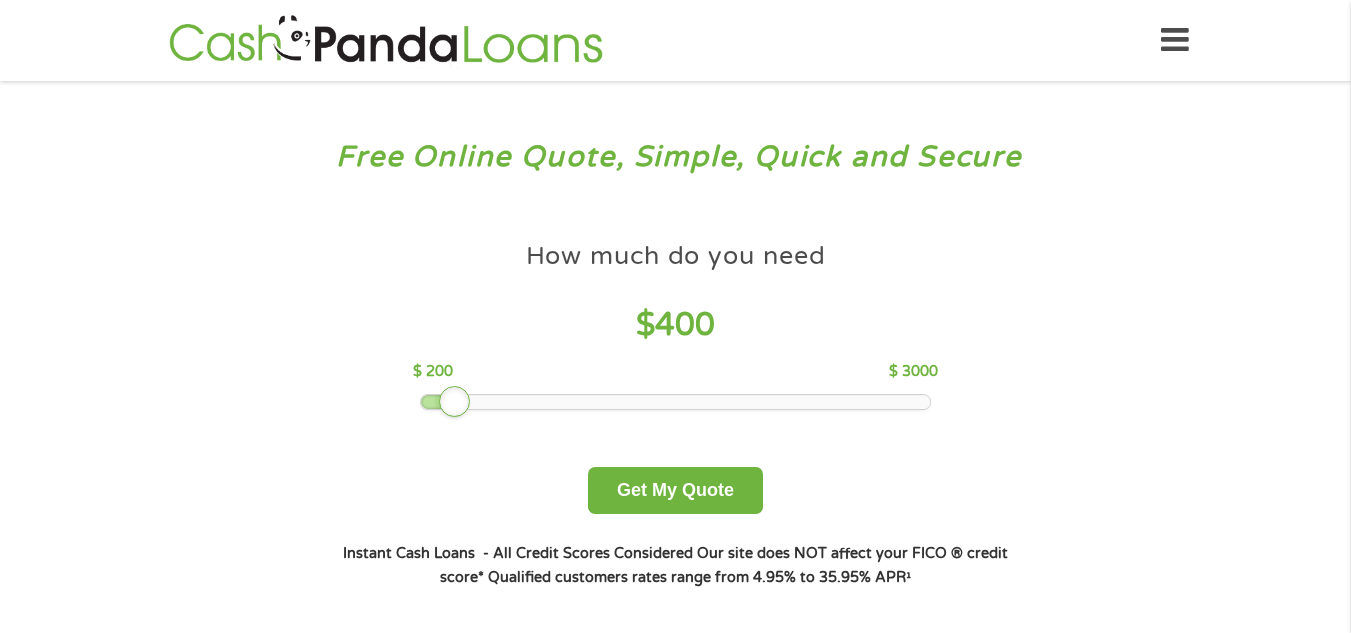 drag, startPoint x: 569, startPoint y: 396, endPoint x: 464, endPoint y: 392, distance: 105.076164 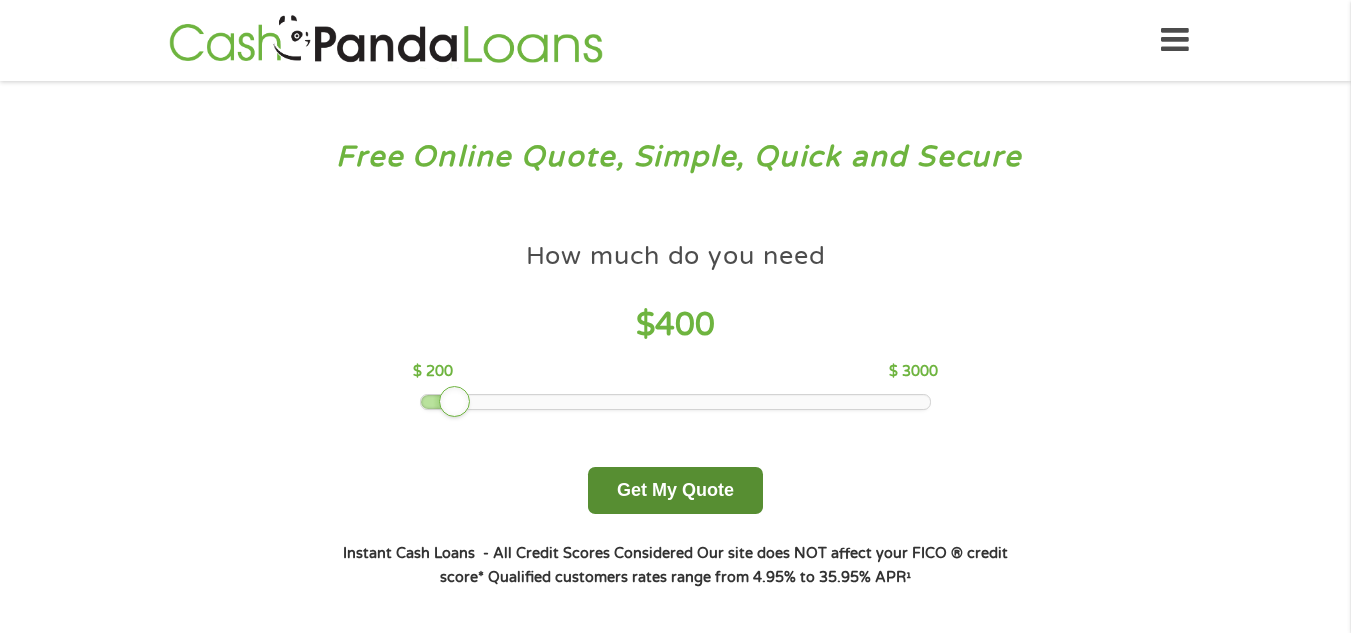 click on "Get My Quote" at bounding box center (675, 490) 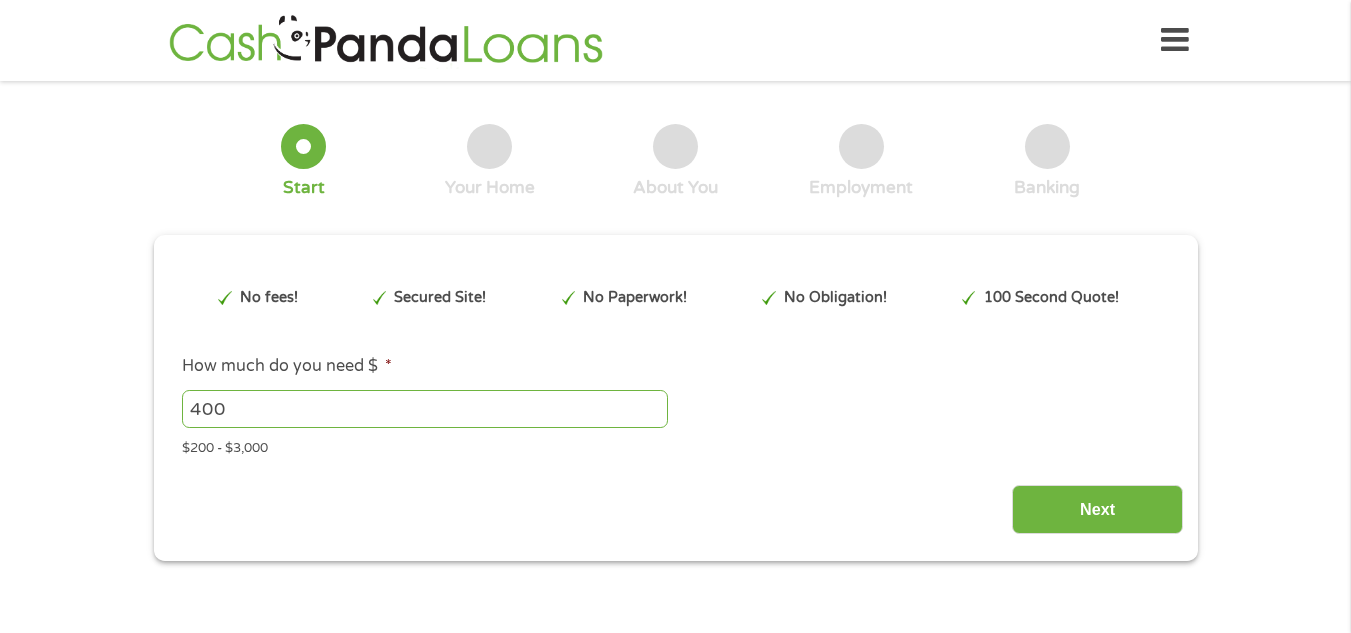 scroll, scrollTop: 0, scrollLeft: 0, axis: both 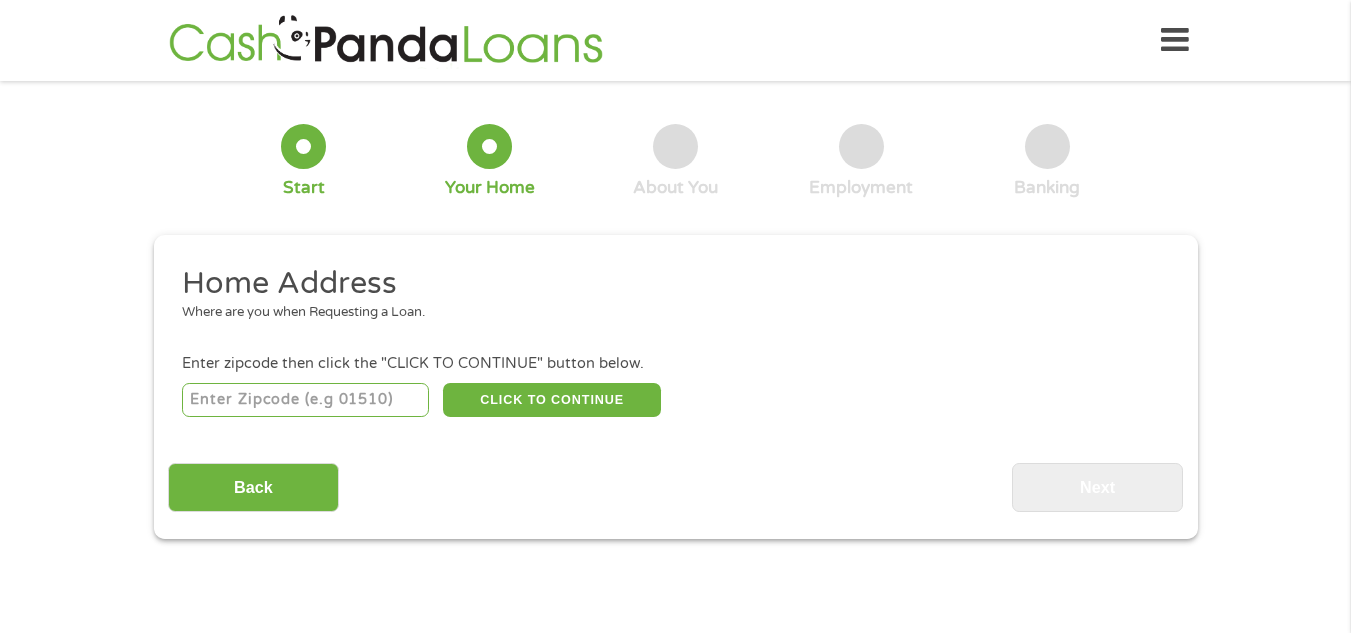 click at bounding box center [305, 400] 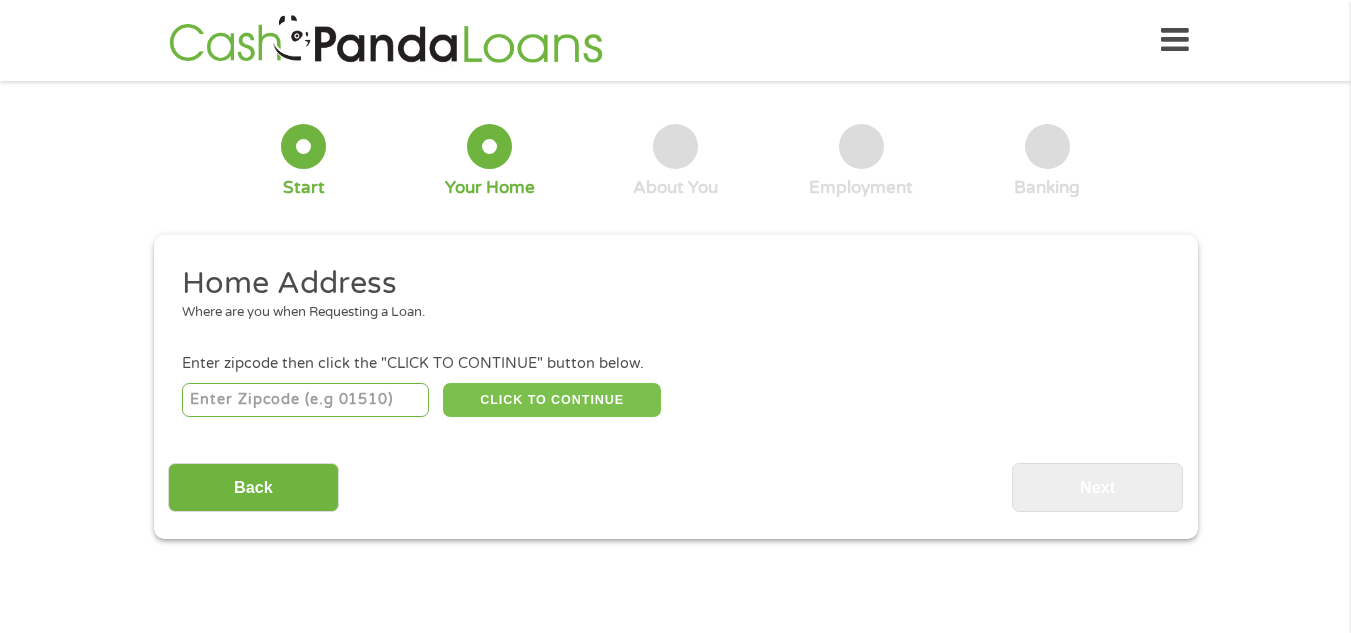 type on "[ZIP]" 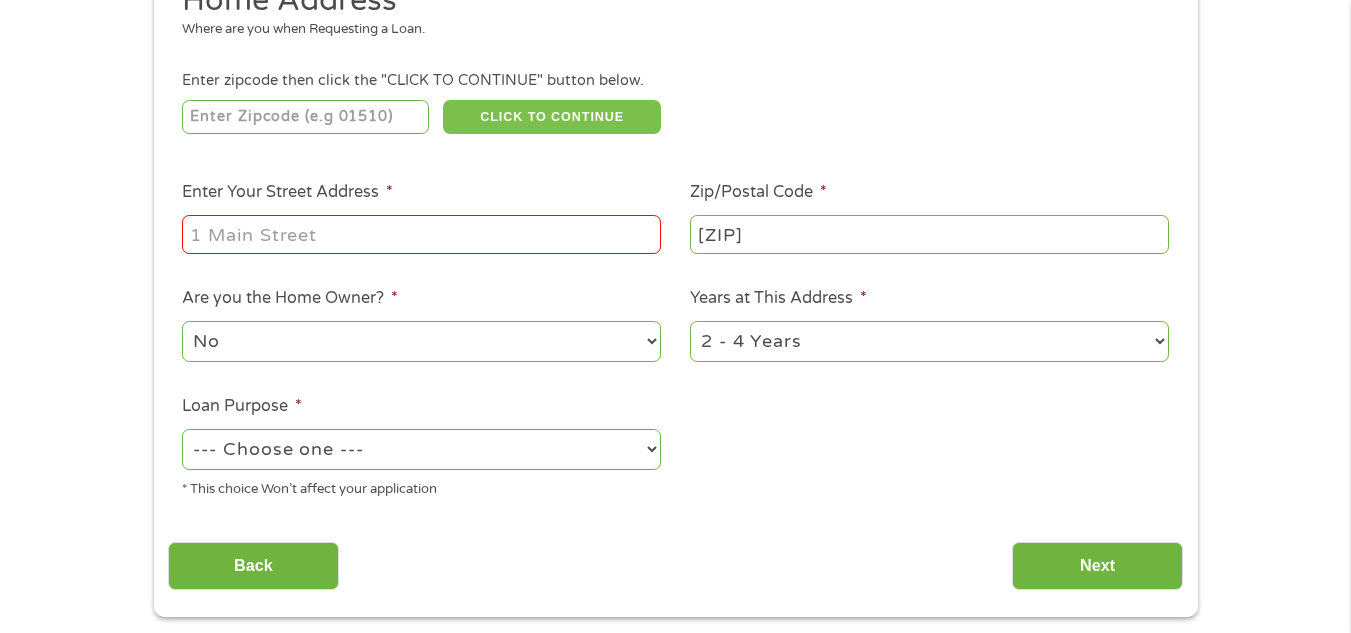 scroll, scrollTop: 298, scrollLeft: 0, axis: vertical 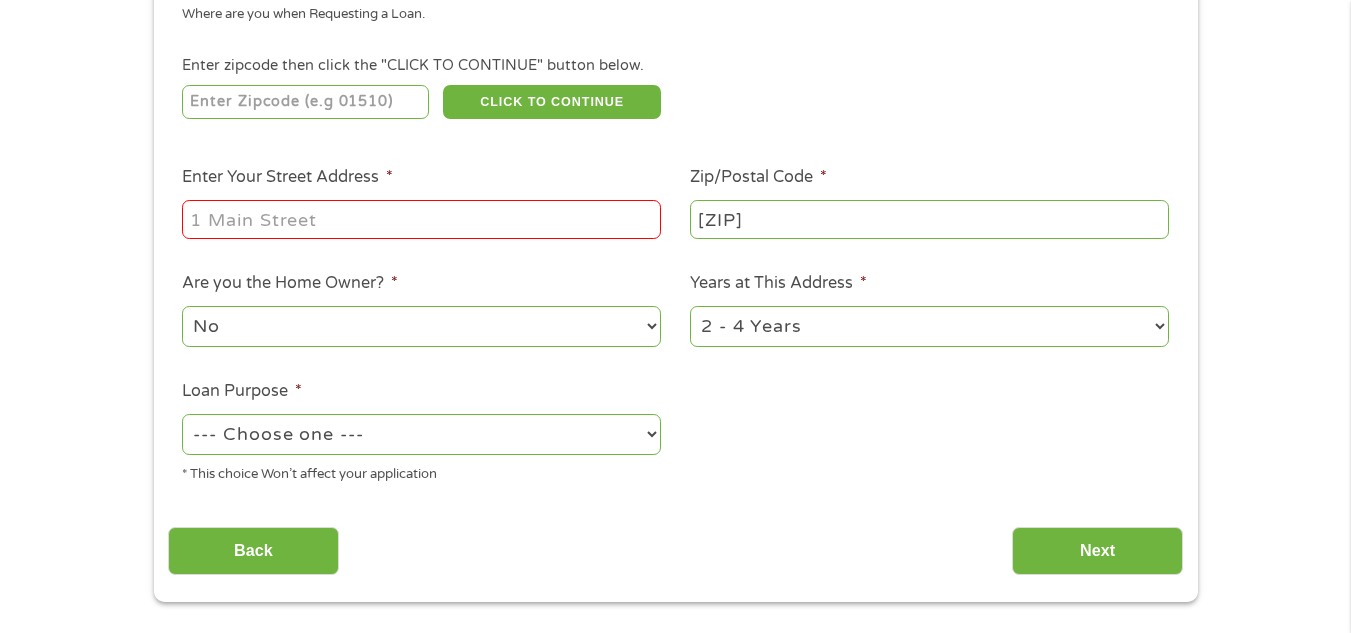 click on "Enter Your Street Address *" at bounding box center [421, 219] 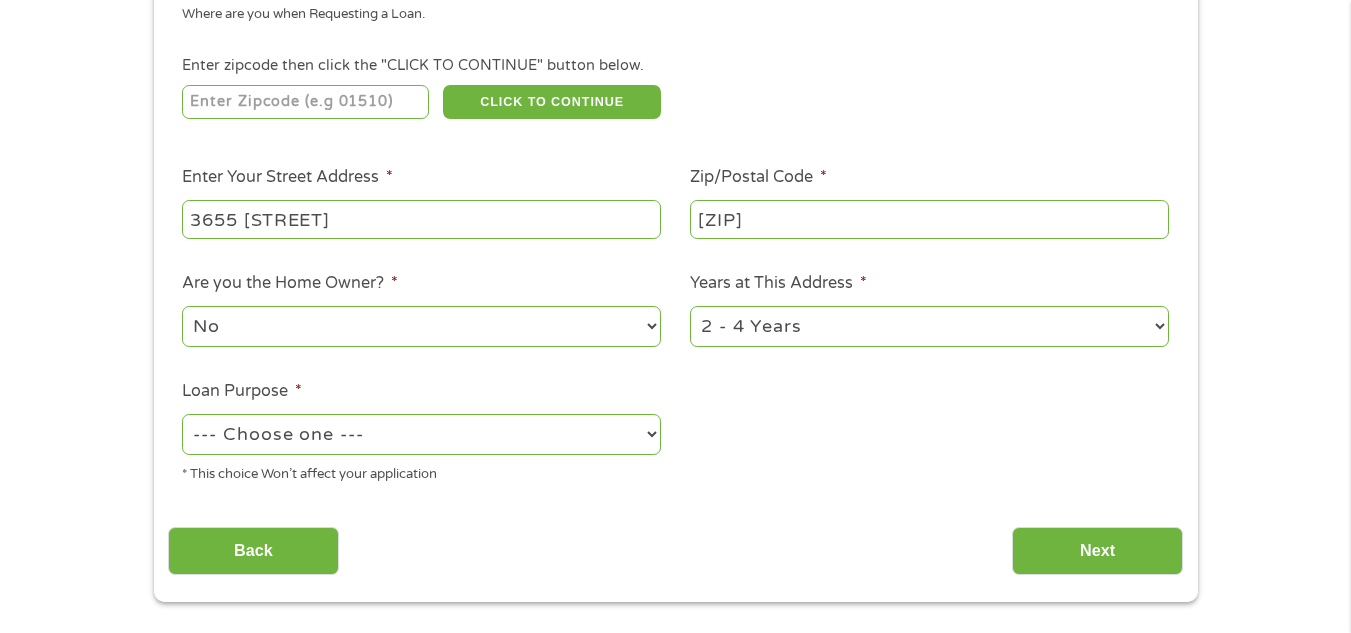 click on "3655 [STREET]" at bounding box center (421, 219) 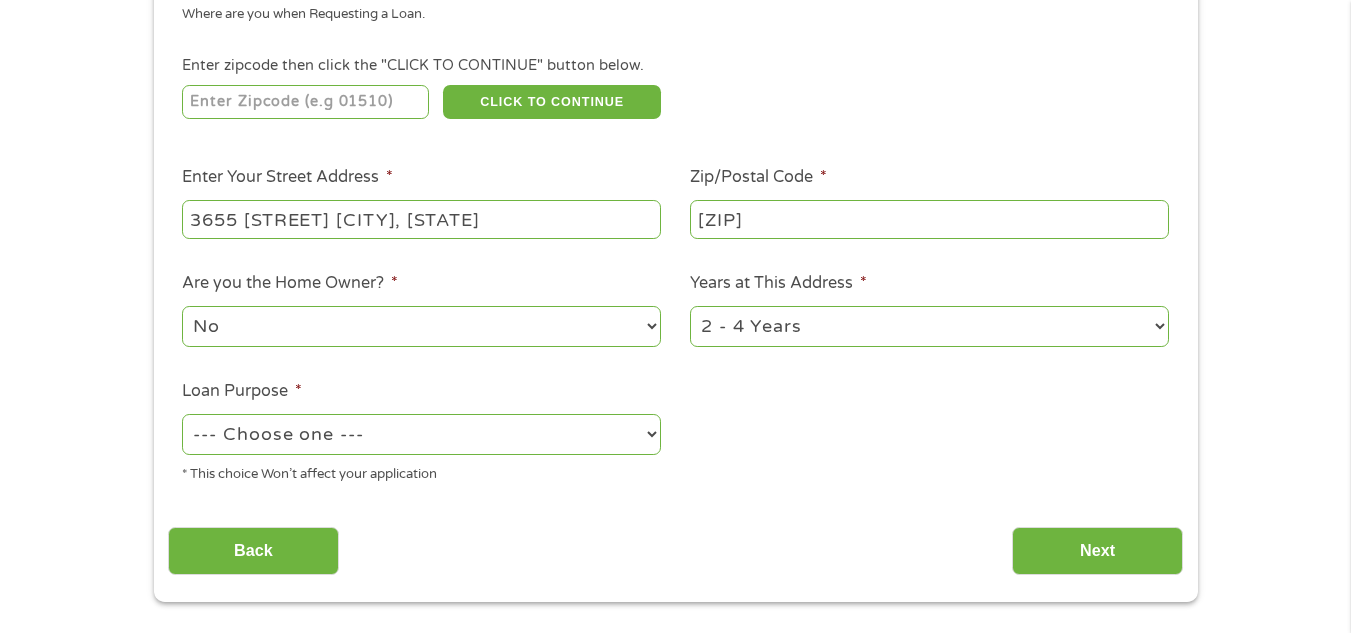 type on "3655 [STREET] [CITY], [STATE]" 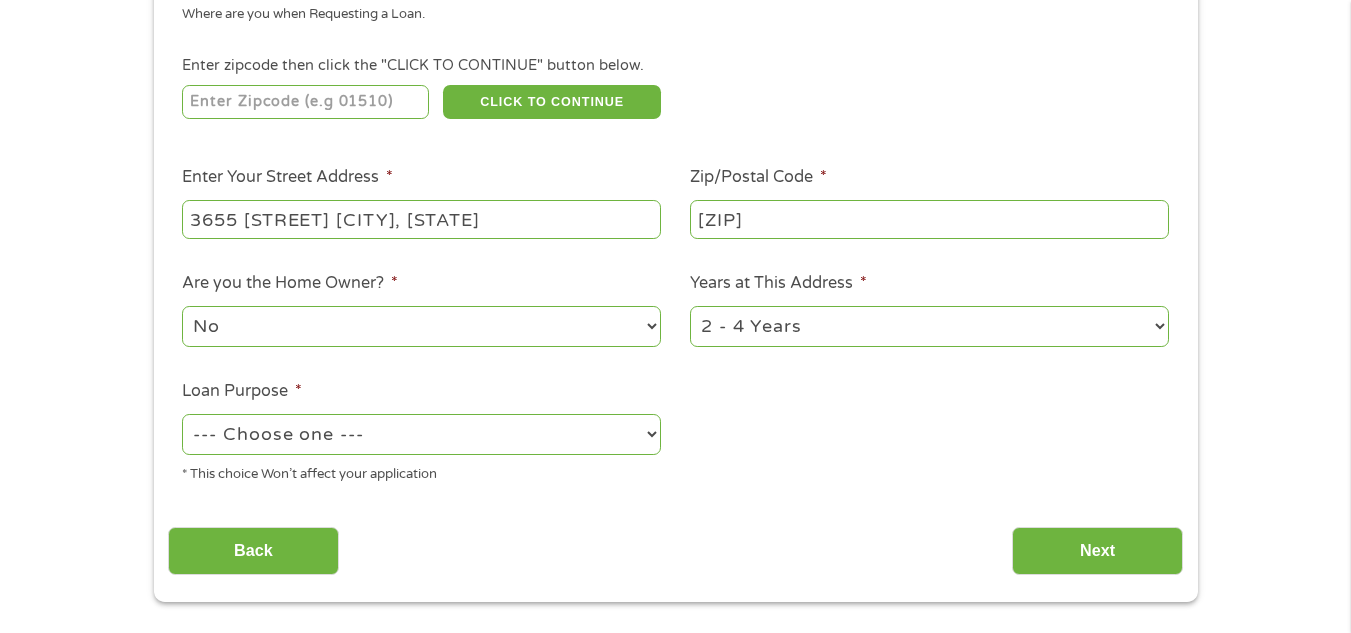 click on "No Yes" at bounding box center [421, 326] 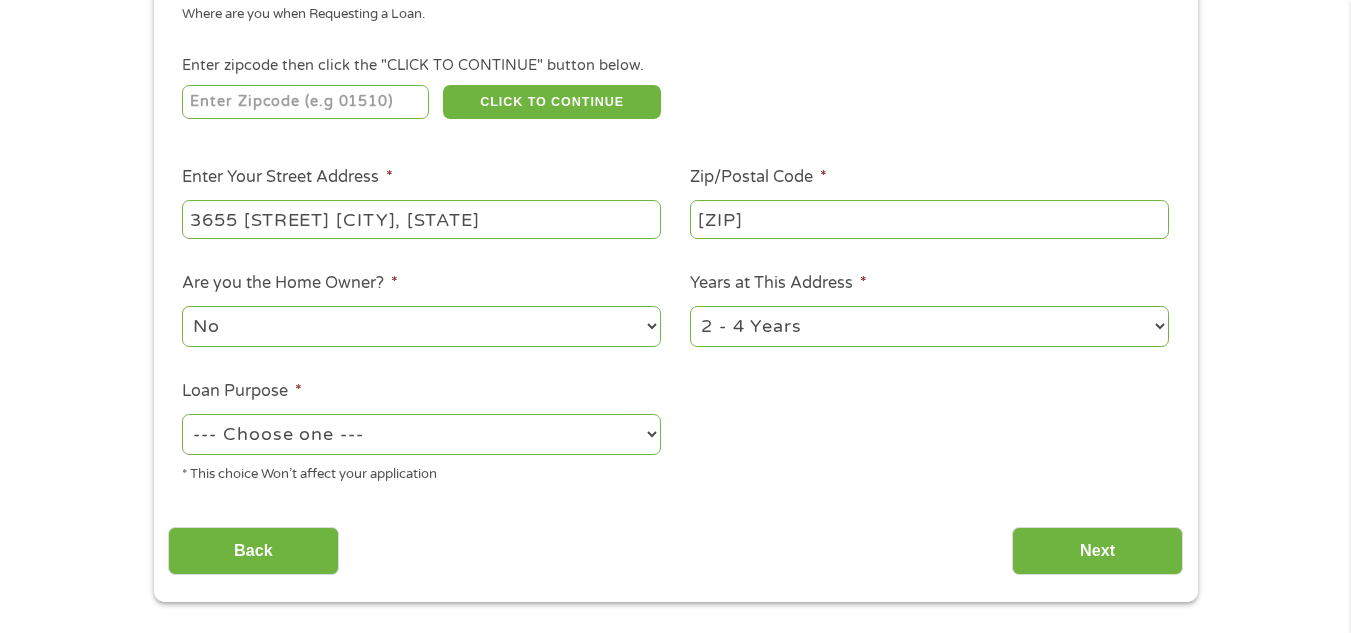 click on "No Yes" at bounding box center (421, 326) 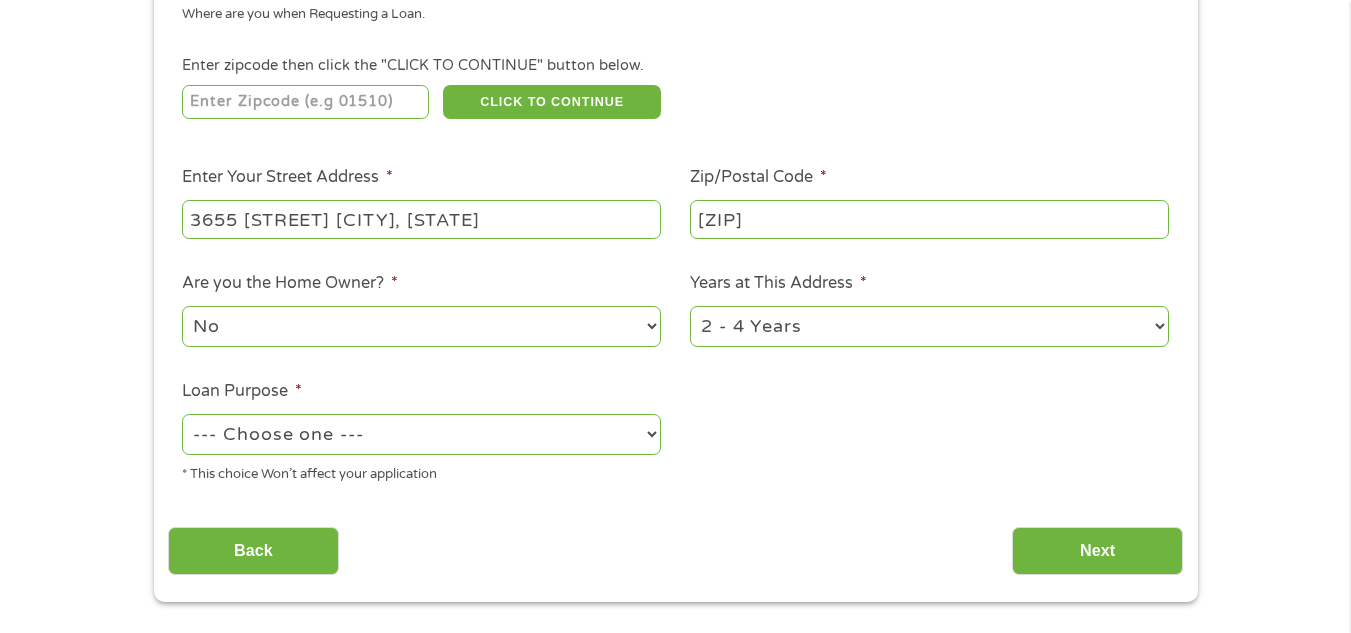 click on "1 Year or less 1 - 2 Years 2 - 4 Years Over 4 Years" at bounding box center [929, 326] 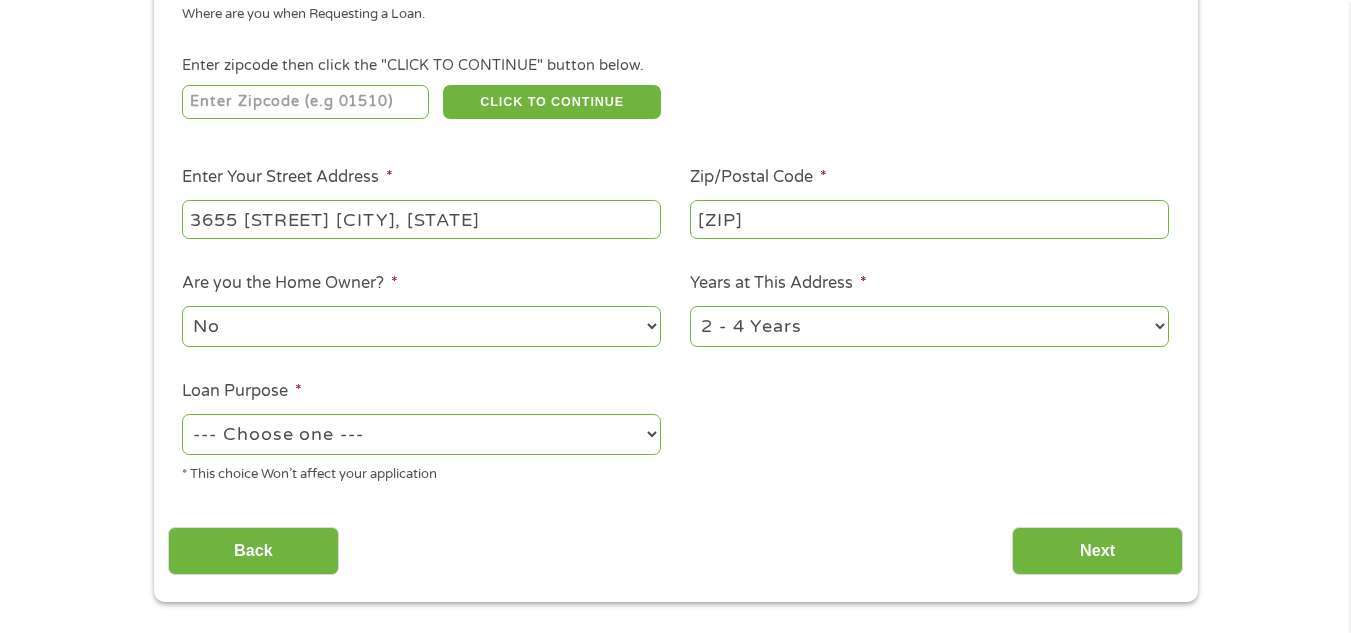 select on "24months" 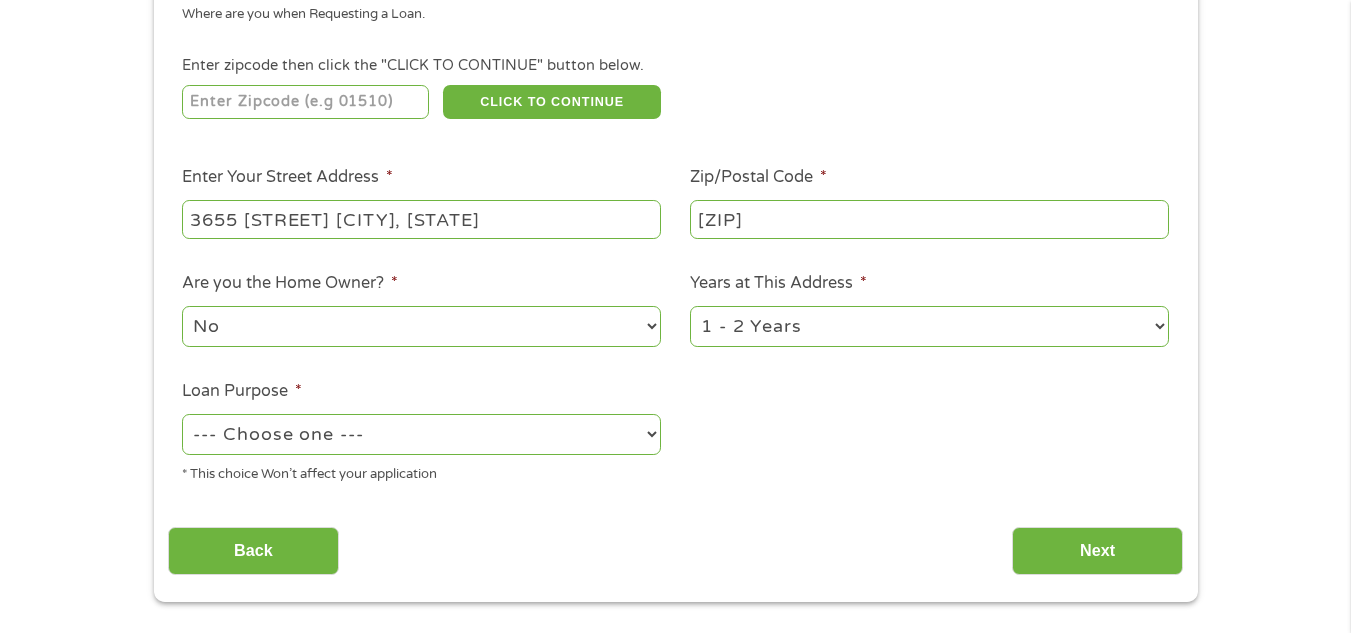 click on "1 Year or less 1 - 2 Years 2 - 4 Years Over 4 Years" at bounding box center (929, 326) 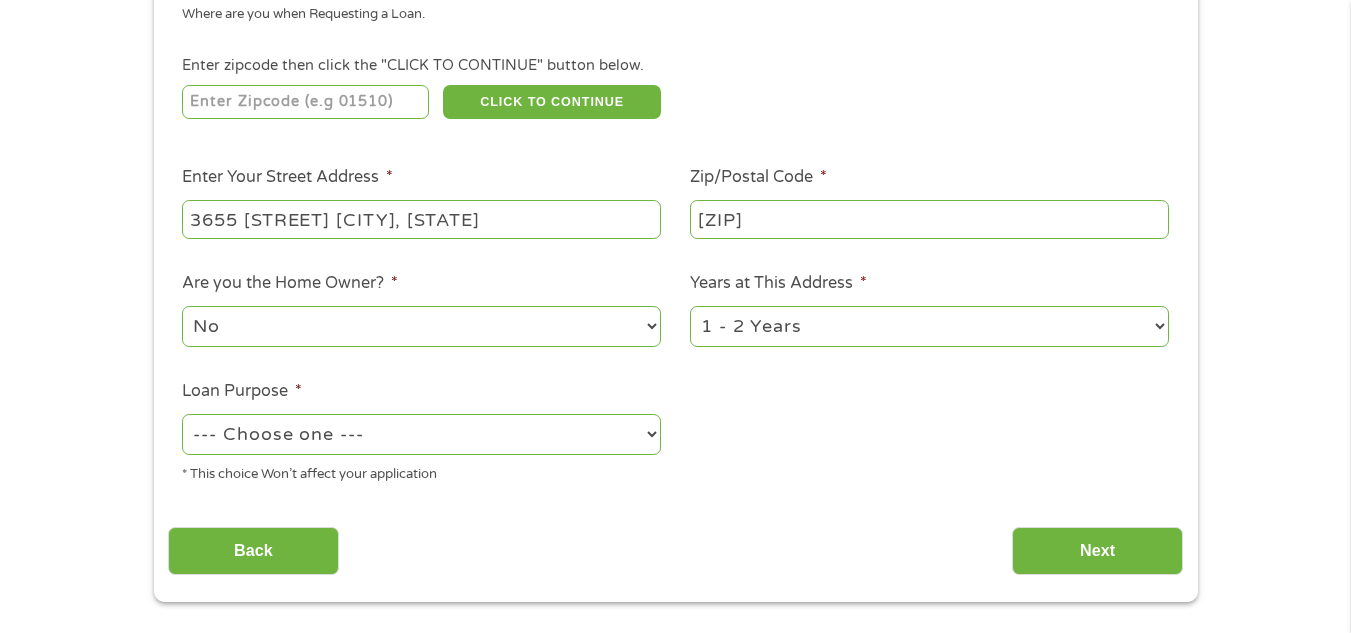 click on "--- Choose one --- Pay Bills Debt Consolidation Home Improvement Major Purchase Car Loan Short Term Cash Medical Expenses Other" at bounding box center (421, 434) 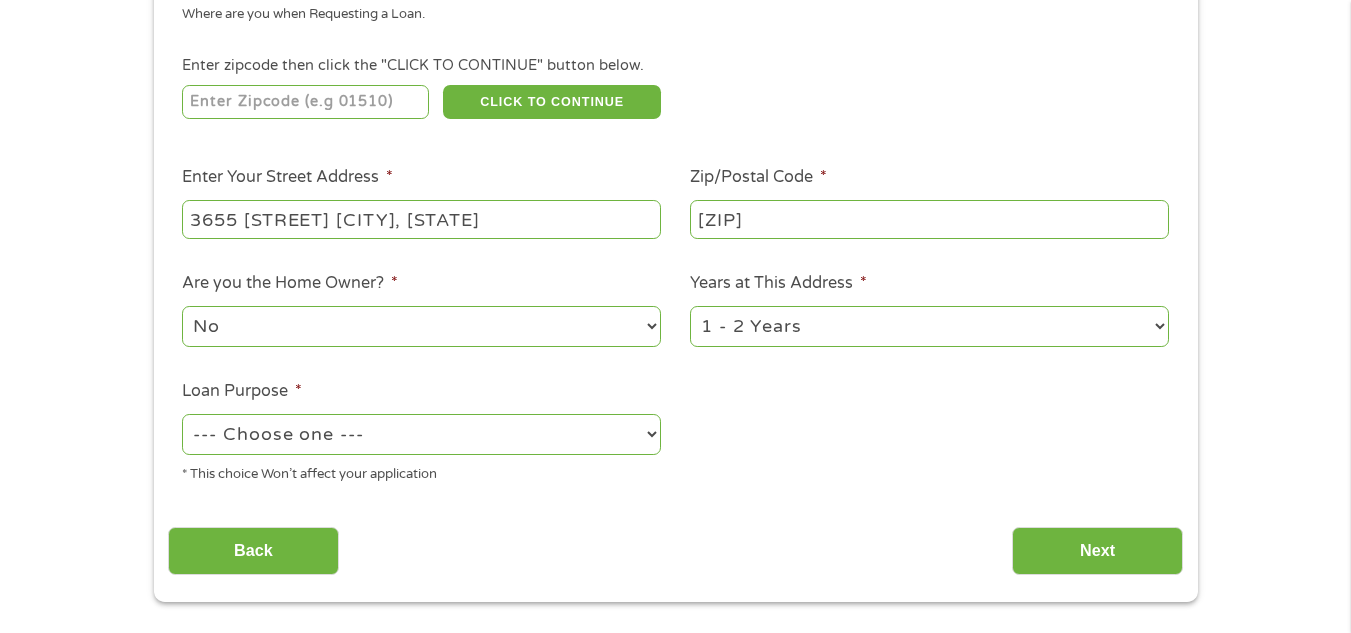 select on "paybills" 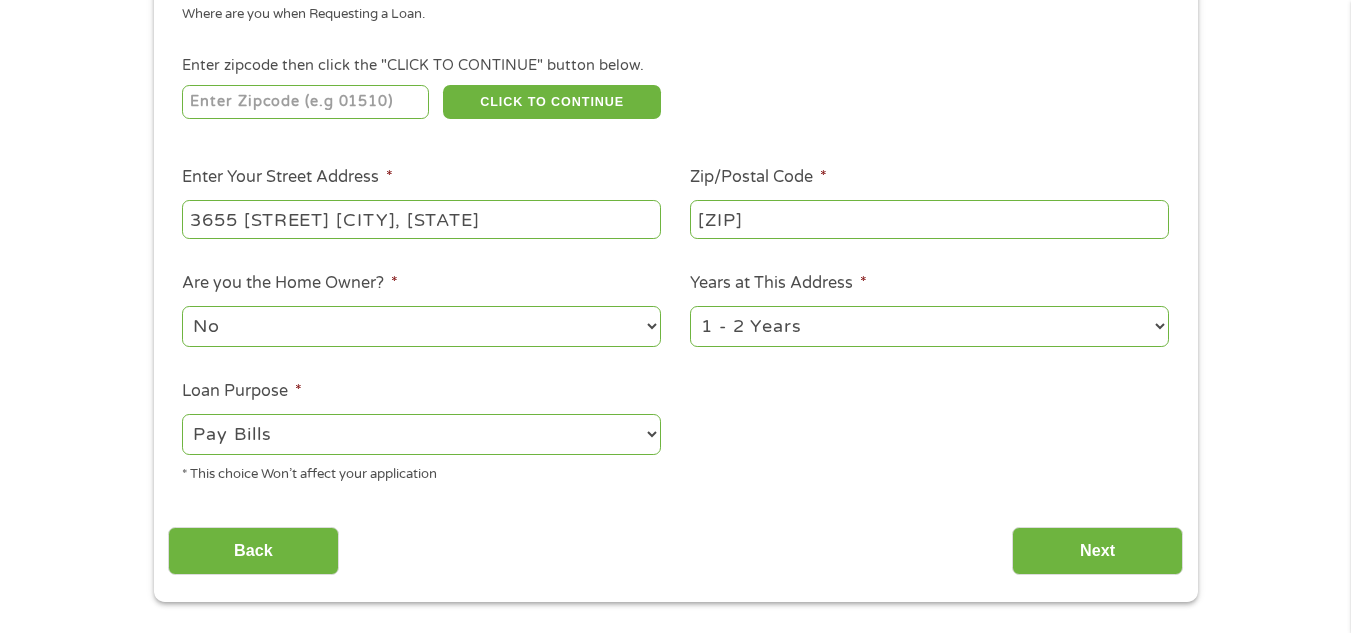 click on "--- Choose one --- Pay Bills Debt Consolidation Home Improvement Major Purchase Car Loan Short Term Cash Medical Expenses Other" at bounding box center (421, 434) 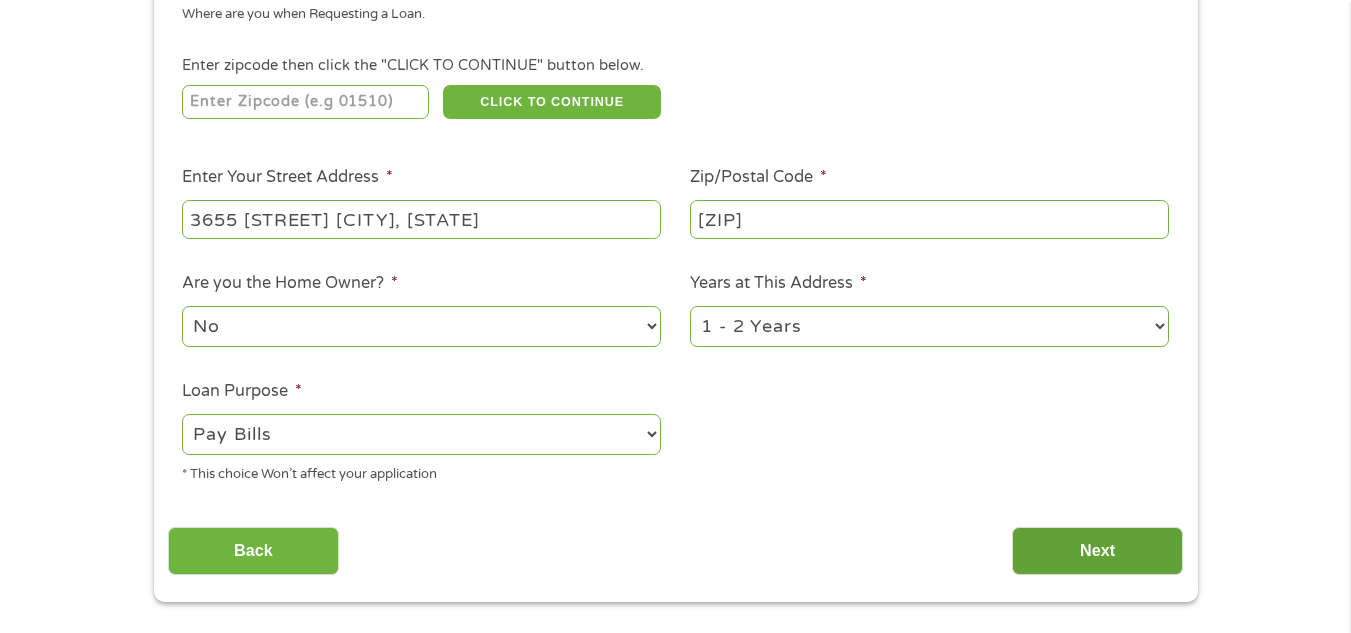 click on "Next" at bounding box center (1097, 551) 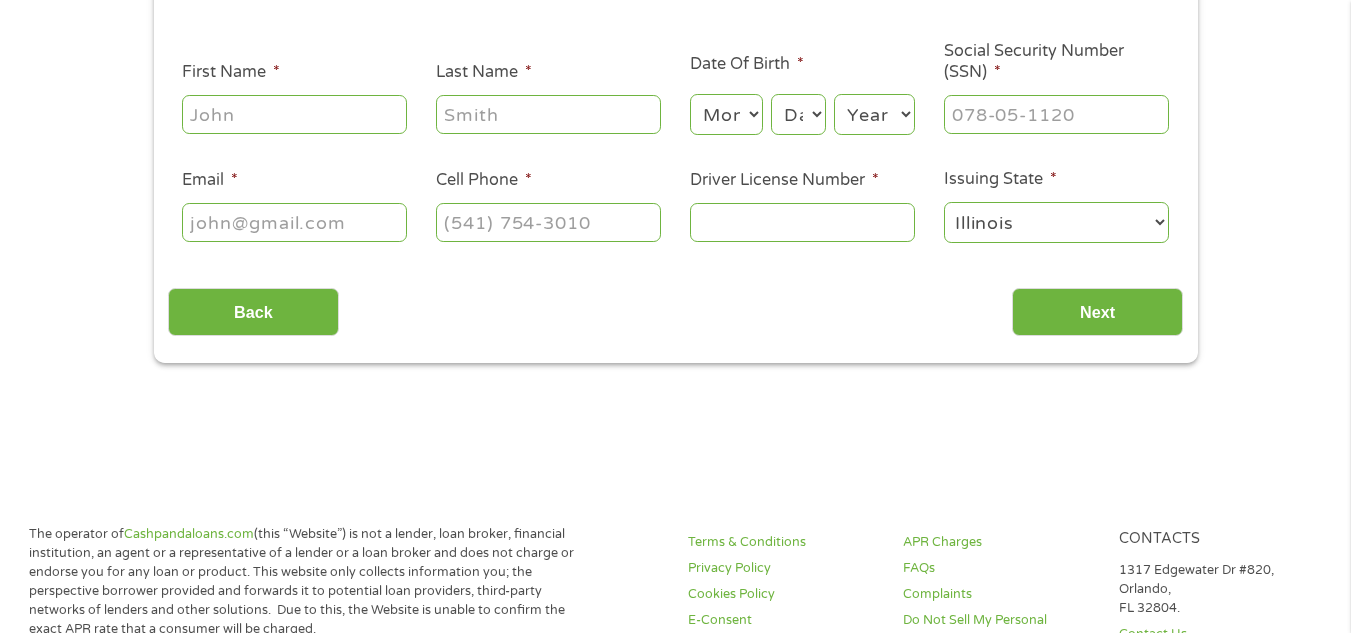 scroll, scrollTop: 211, scrollLeft: 0, axis: vertical 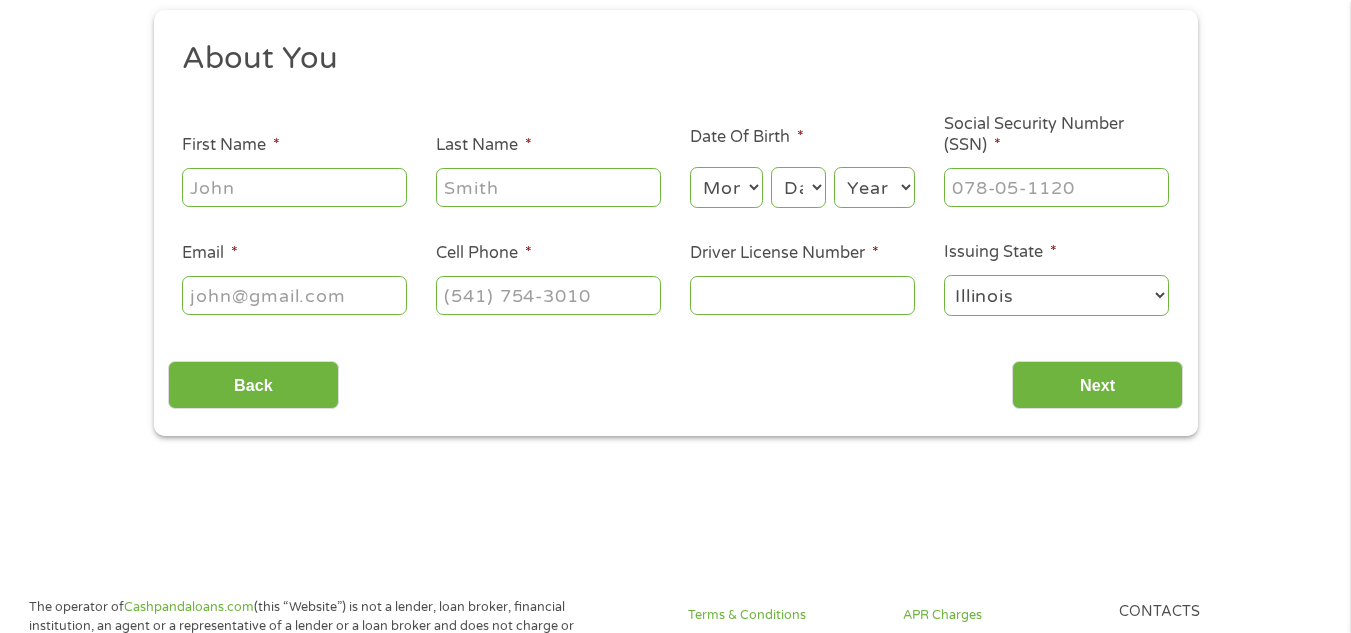 click on "First Name *" at bounding box center (294, 187) 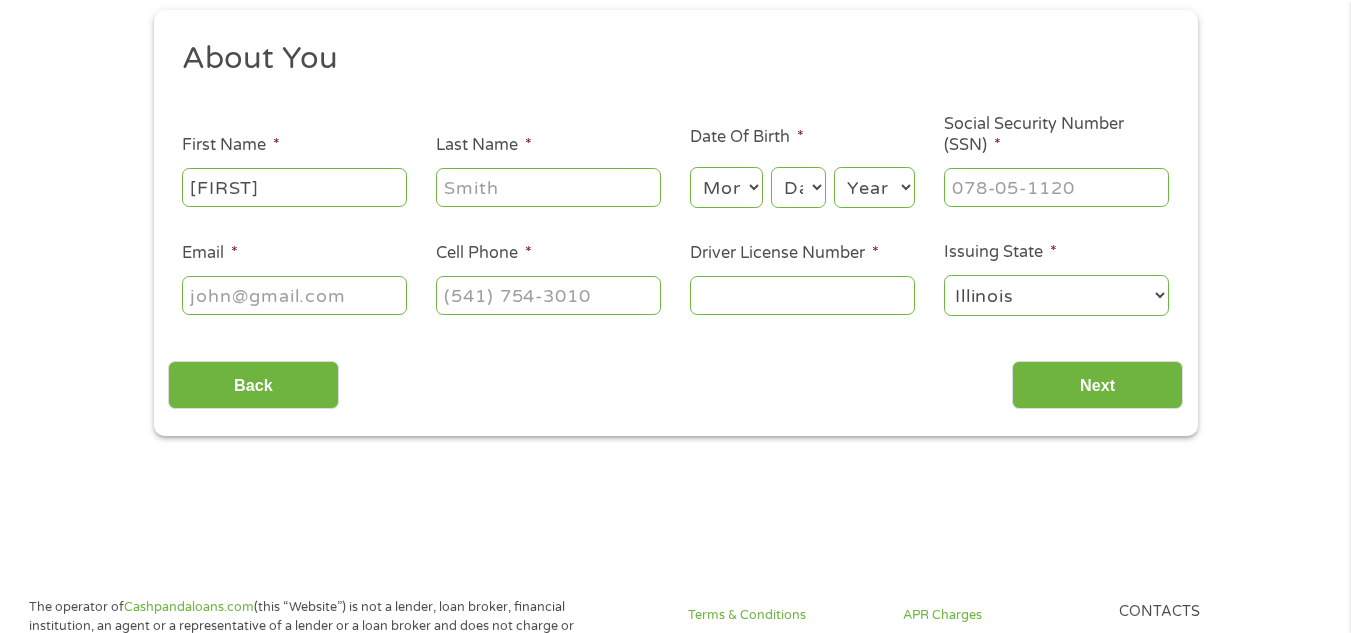 type on "[FIRST]" 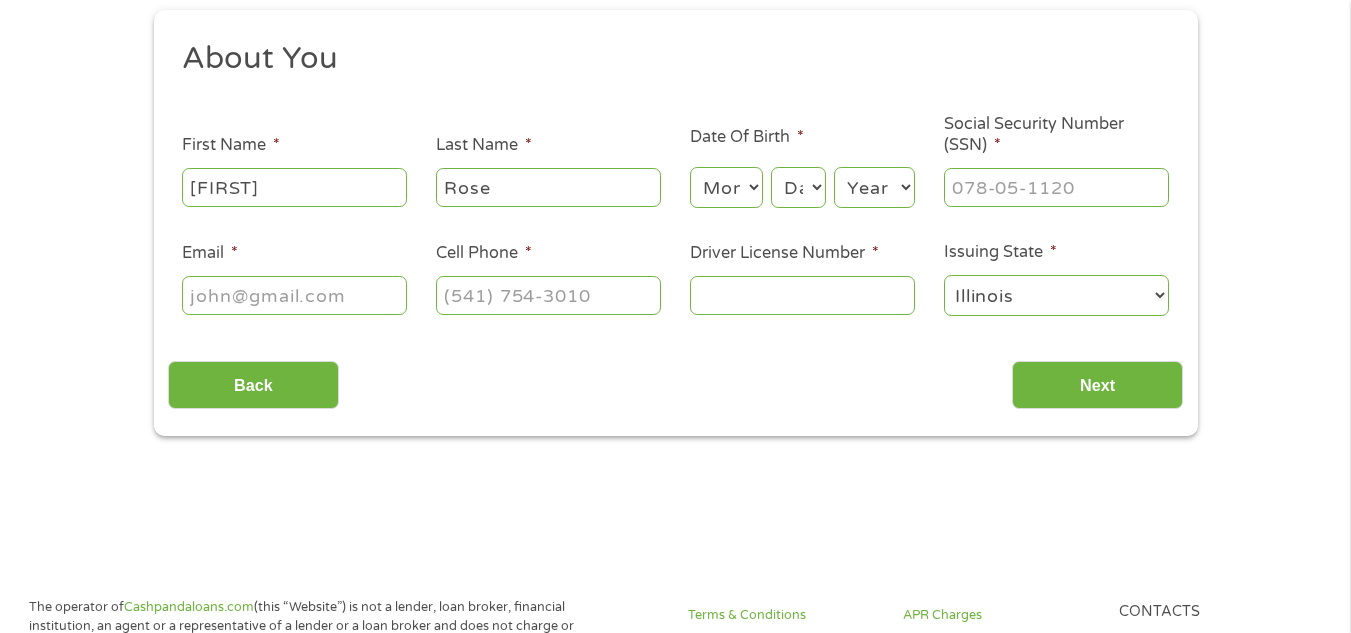 type on "Rose" 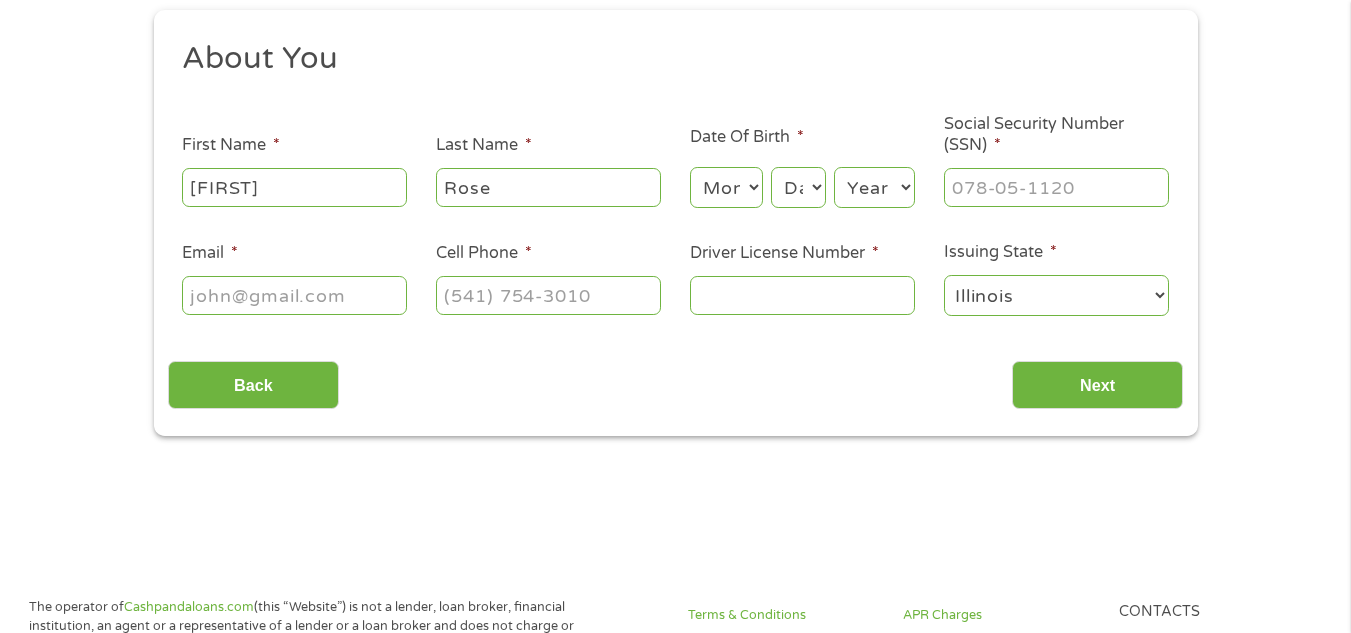 click on "Month 1 2 3 4 5 6 7 8 9 10 11 12" at bounding box center [726, 187] 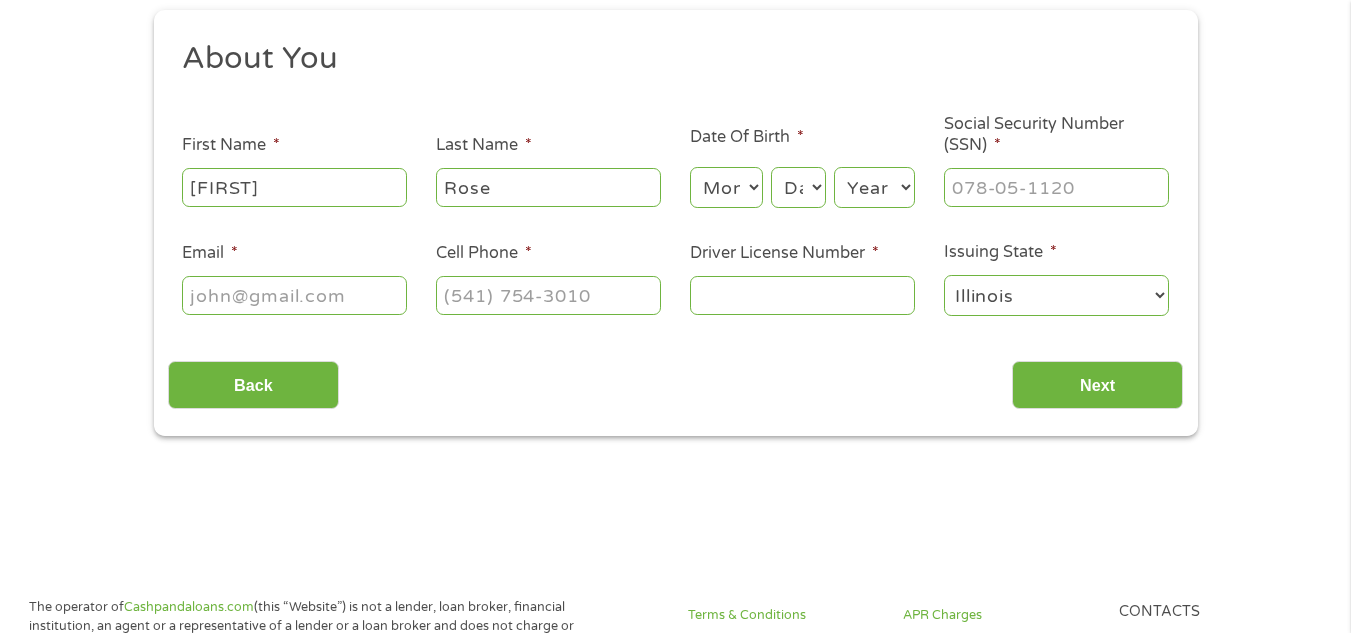 select on "7" 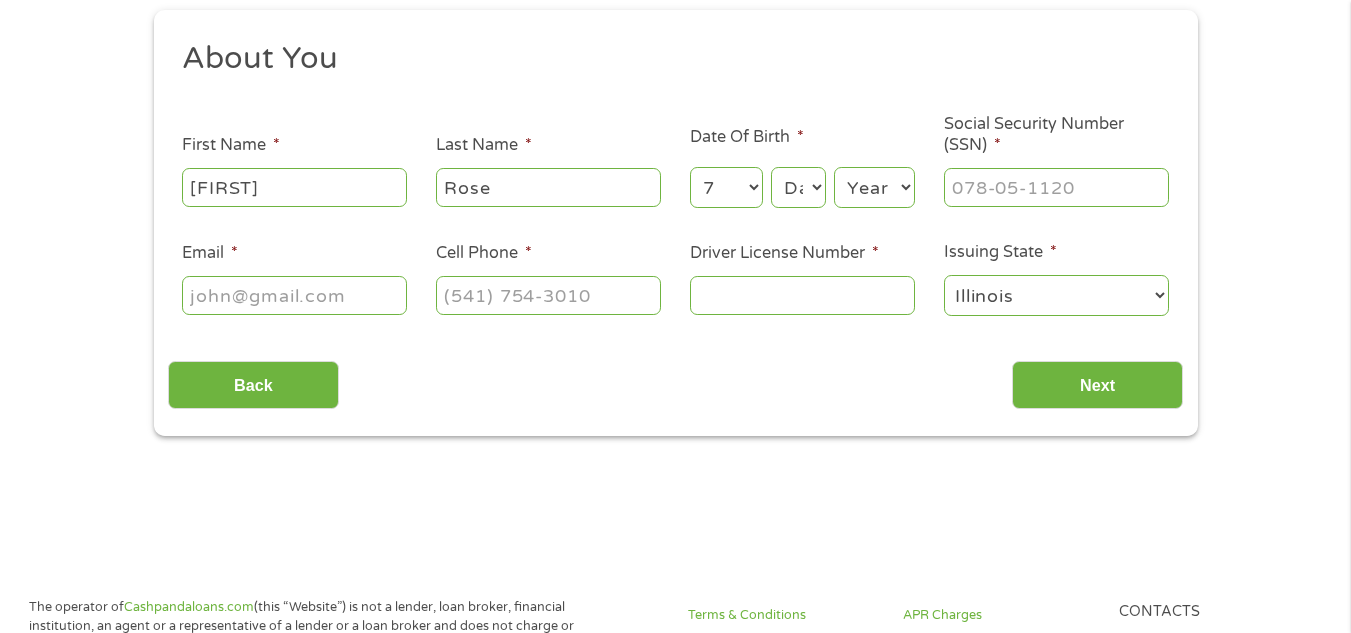 click on "Month 1 2 3 4 5 6 7 8 9 10 11 12" at bounding box center [726, 187] 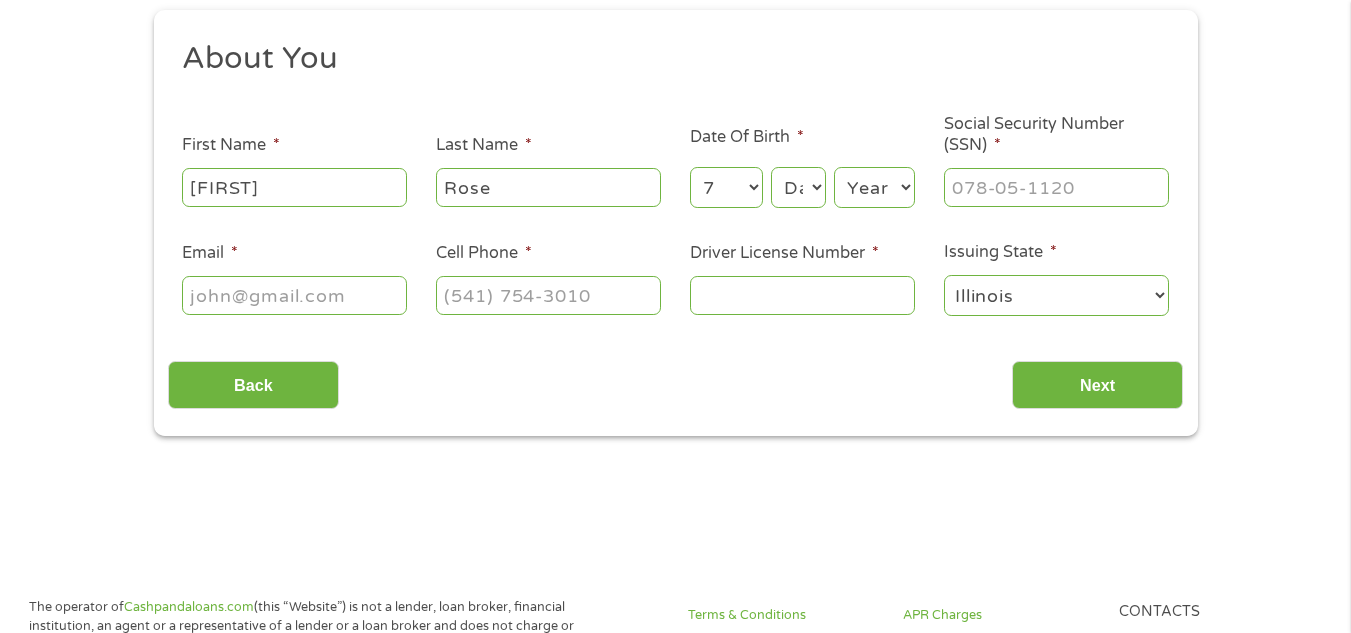 click on "Day 1 2 3 4 5 6 7 8 9 10 11 12 13 14 15 16 17 18 19 20 21 22 23 24 25 26 27 28 29 30 31" at bounding box center [798, 187] 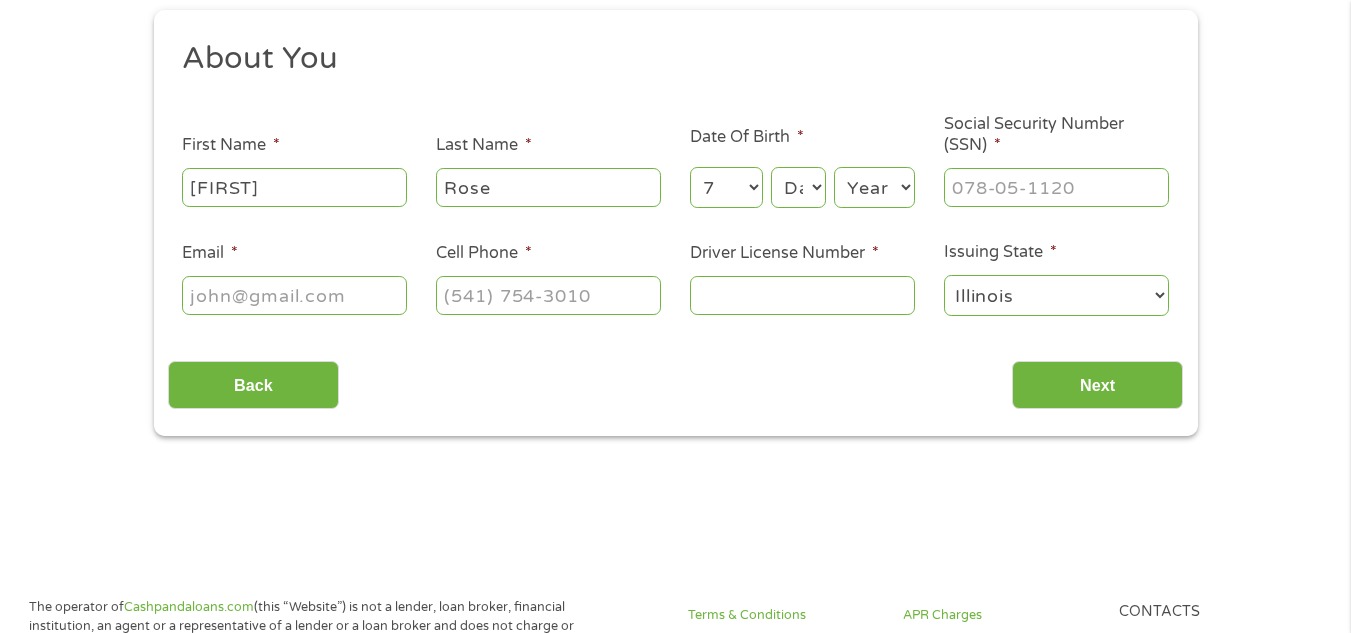 select on "6" 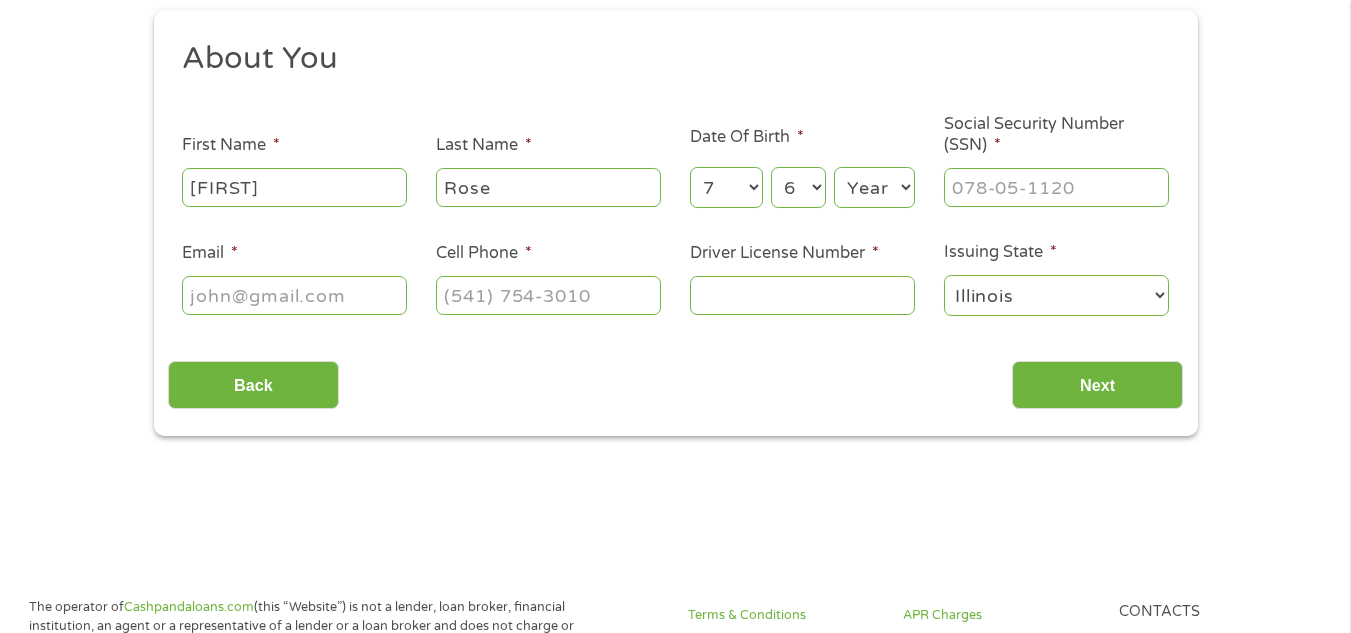 click on "Day 1 2 3 4 5 6 7 8 9 10 11 12 13 14 15 16 17 18 19 20 21 22 23 24 25 26 27 28 29 30 31" at bounding box center (798, 187) 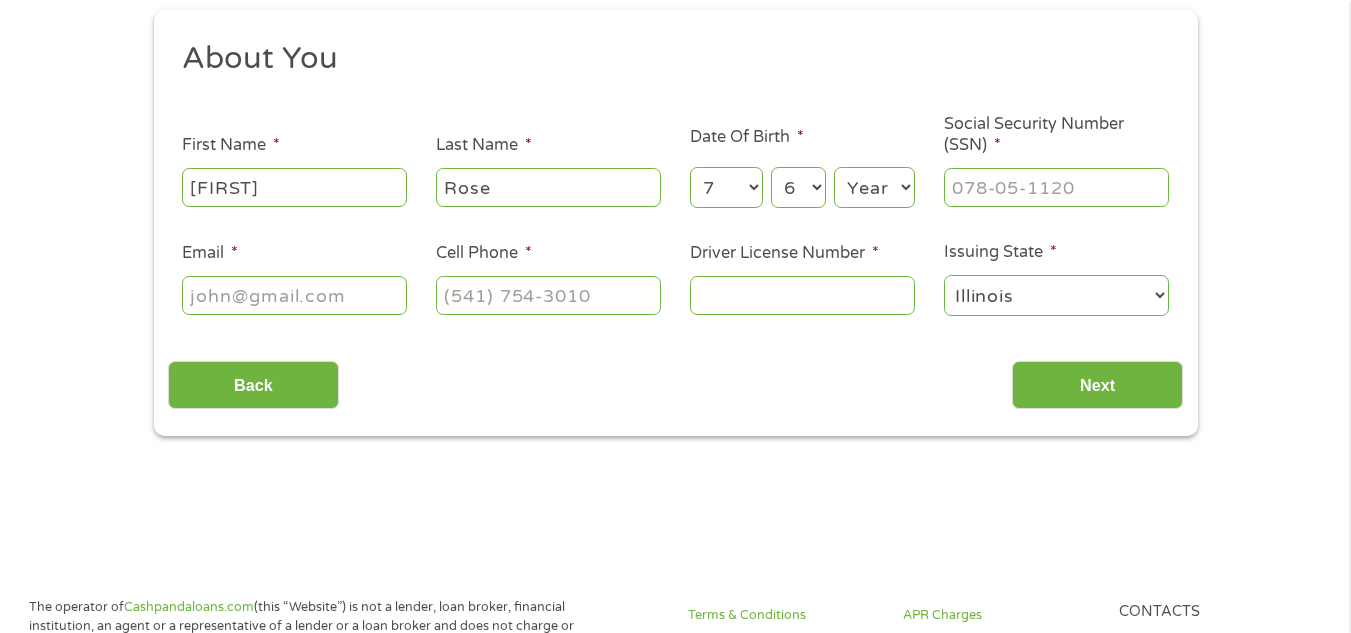 click on "Year 2007 2006 2005 2004 2003 2002 2001 2000 1999 1998 1997 1996 1995 1994 1993 1992 1991 1990 1989 1988 1987 1986 1985 1984 1983 1982 1981 1980 1979 1978 1977 1976 1975 1974 1973 1972 1971 1970 1969 1968 1967 1966 1965 1964 1963 1962 1961 1960 1959 1958 1957 1956 1955 1954 1953 1952 1951 1950 1949 1948 1947 1946 1945 1944 1943 1942 1941 1940 1939 1938 1937 1936 1935 1934 1933 1932 1931 1930 1929 1928 1927 1926 1925 1924 1923 1922 1921 1920" at bounding box center (874, 187) 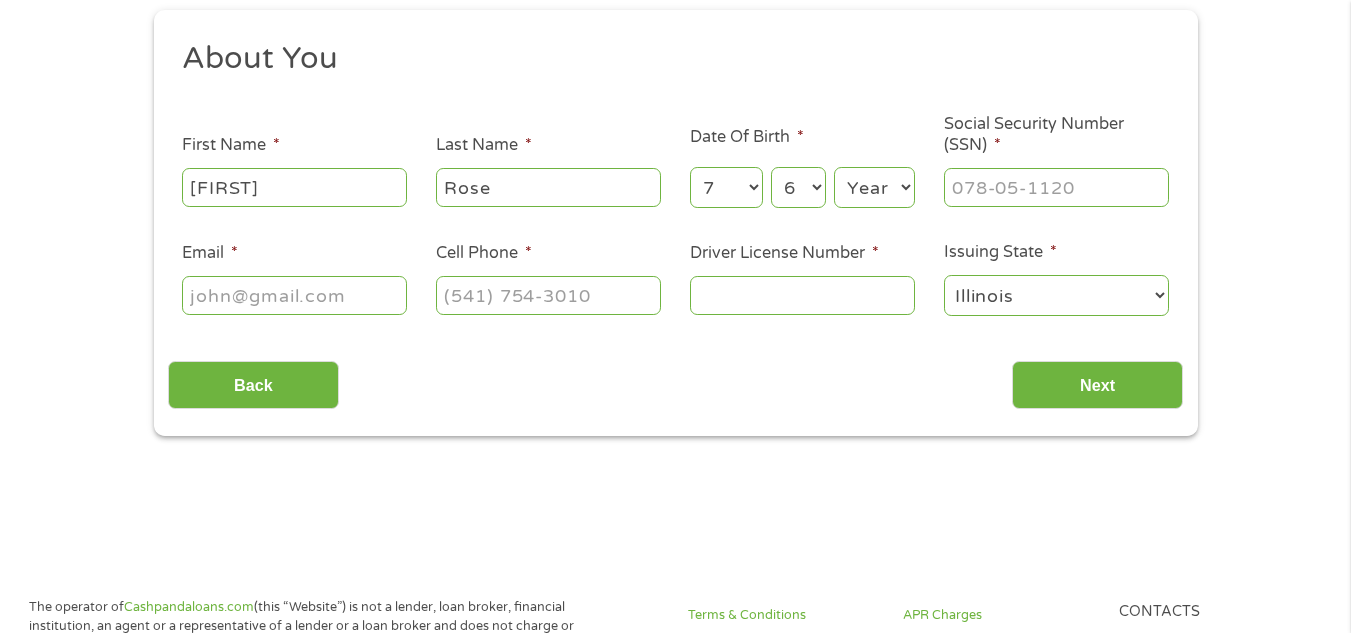 select on "1993" 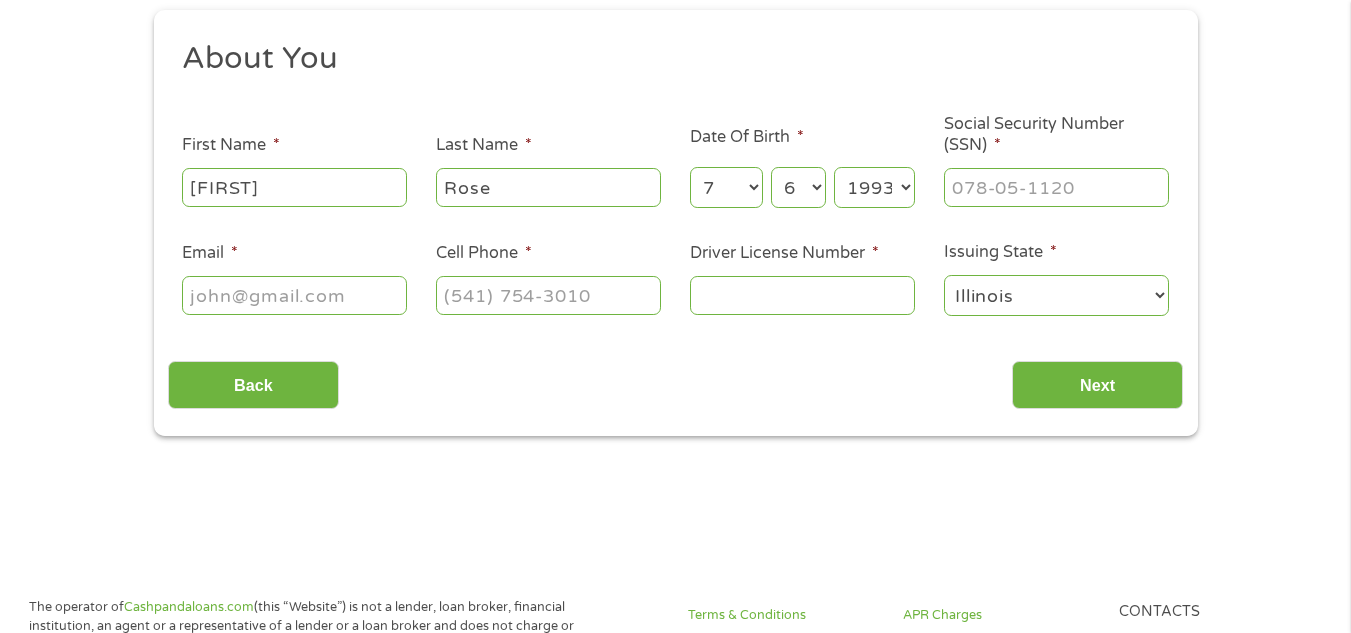 click on "Year 2007 2006 2005 2004 2003 2002 2001 2000 1999 1998 1997 1996 1995 1994 1993 1992 1991 1990 1989 1988 1987 1986 1985 1984 1983 1982 1981 1980 1979 1978 1977 1976 1975 1974 1973 1972 1971 1970 1969 1968 1967 1966 1965 1964 1963 1962 1961 1960 1959 1958 1957 1956 1955 1954 1953 1952 1951 1950 1949 1948 1947 1946 1945 1944 1943 1942 1941 1940 1939 1938 1937 1936 1935 1934 1933 1932 1931 1930 1929 1928 1927 1926 1925 1924 1923 1922 1921 1920" at bounding box center [874, 187] 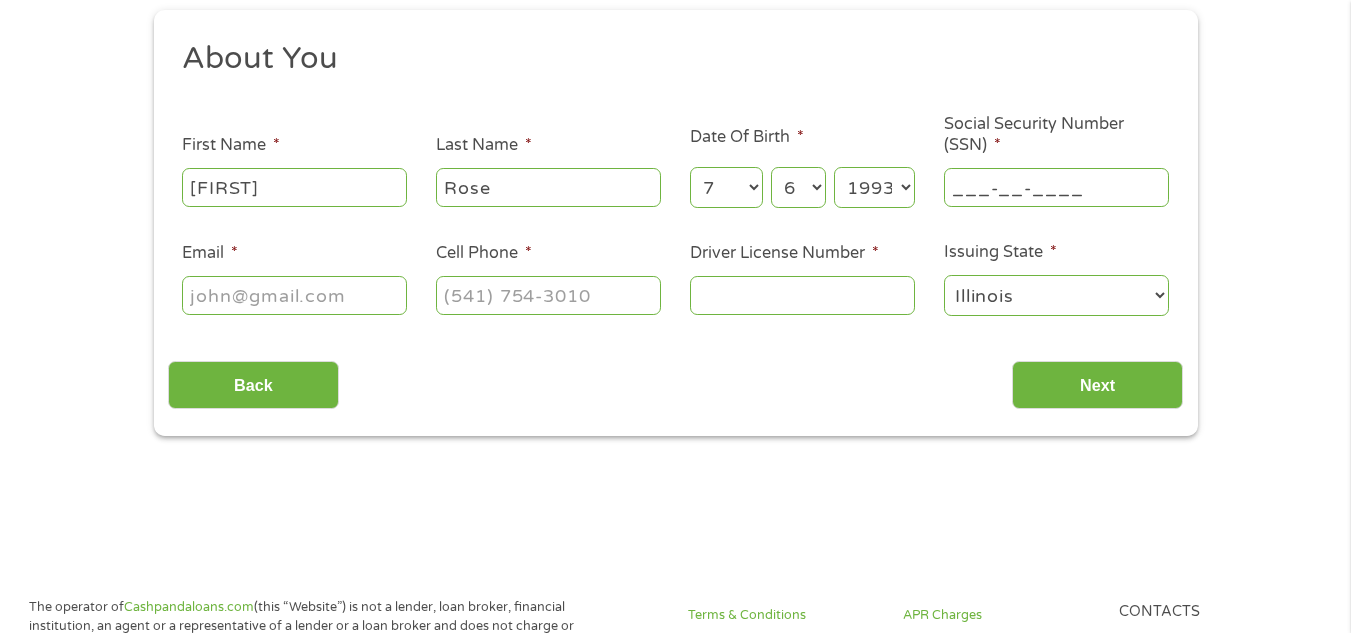 click on "___-__-____" at bounding box center (1056, 187) 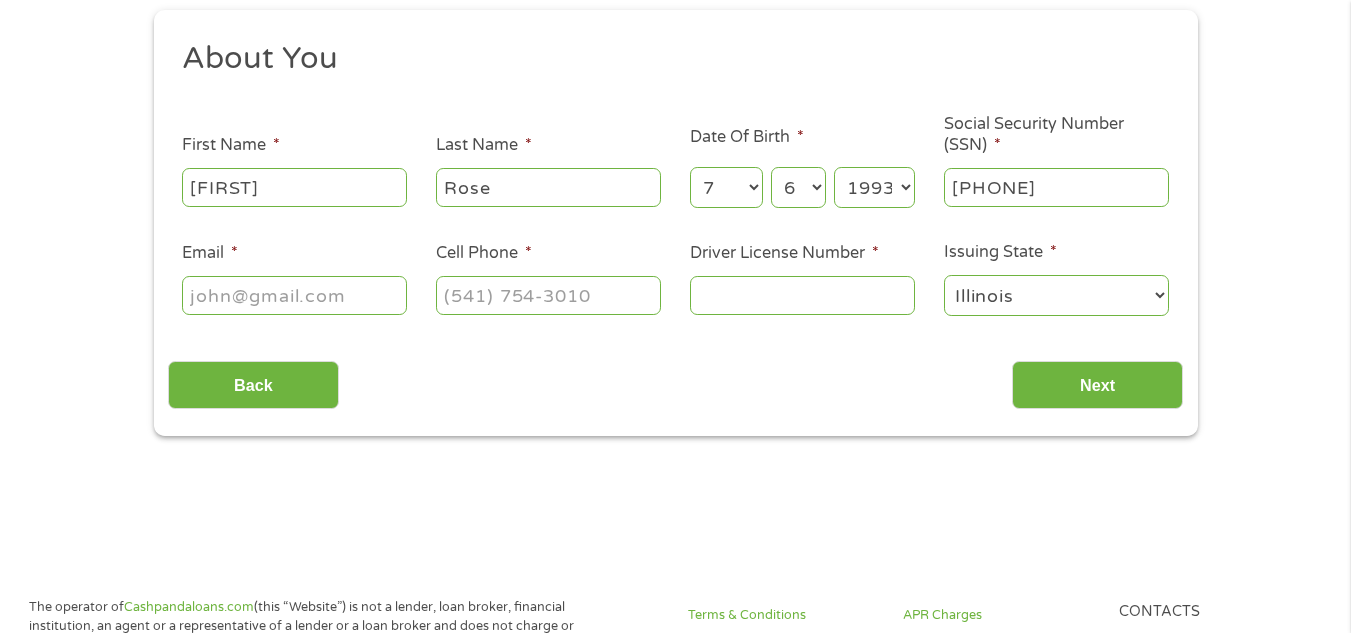 type on "[PHONE]" 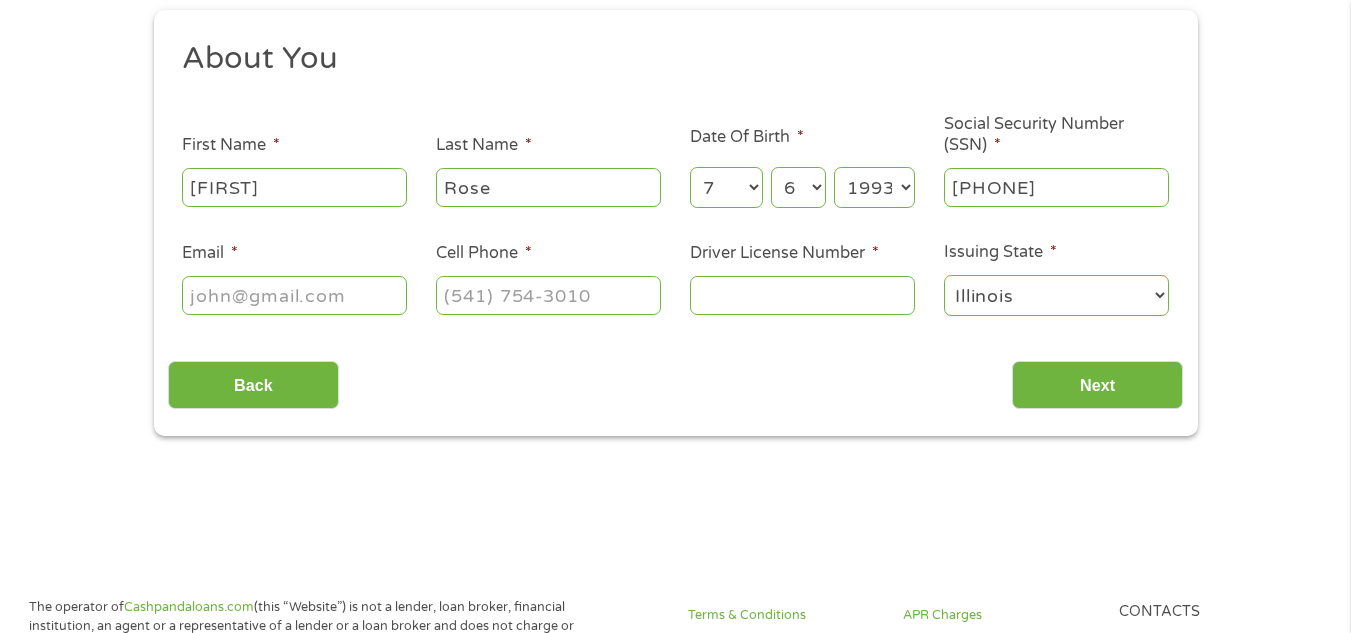click on "Email *" at bounding box center (294, 295) 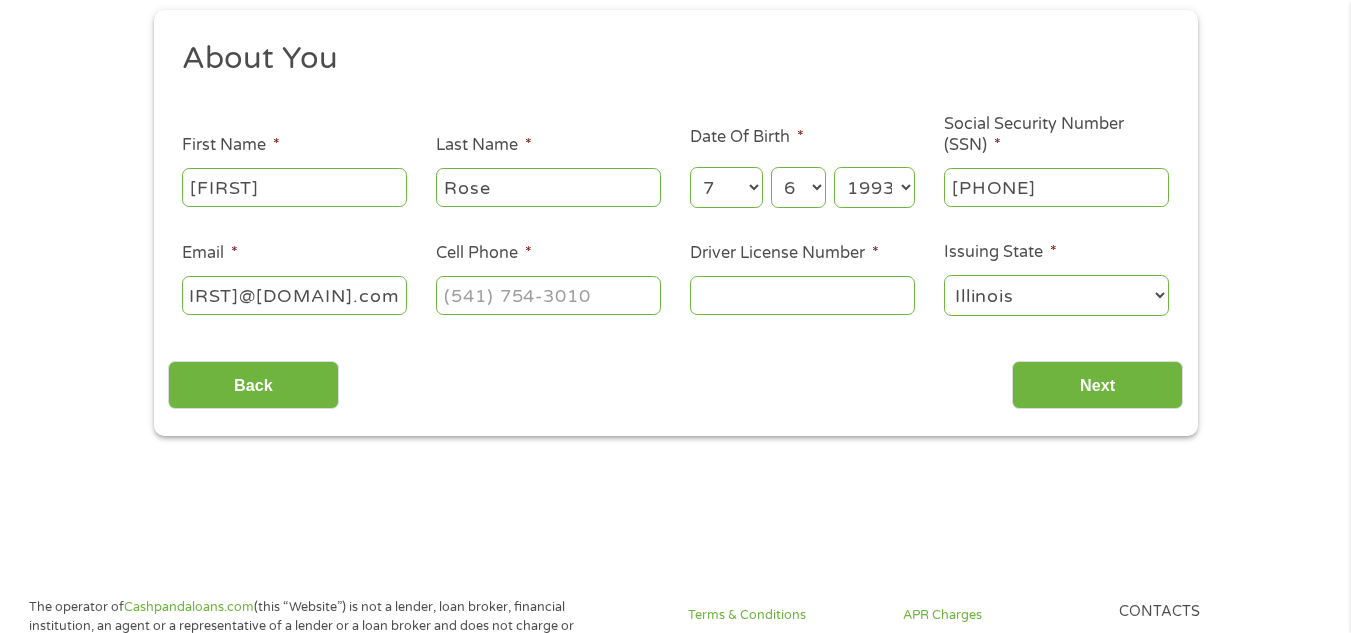 scroll, scrollTop: 0, scrollLeft: 68, axis: horizontal 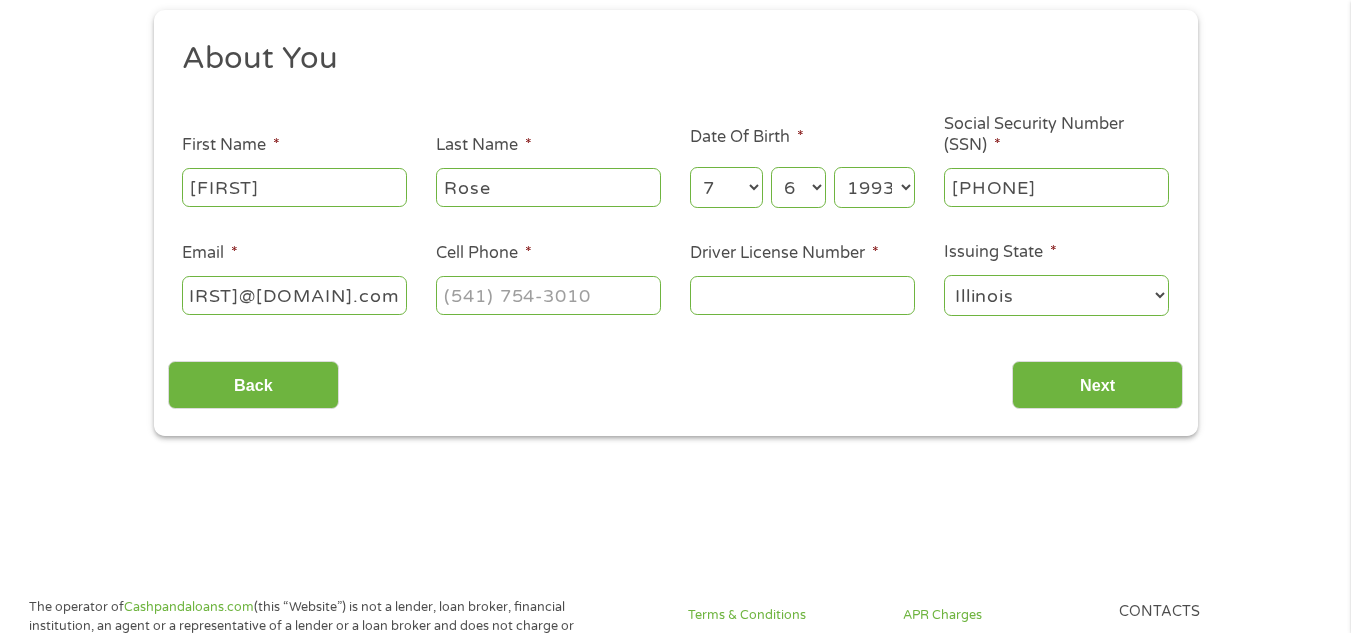 type on "[FIRST]@[DOMAIN].com" 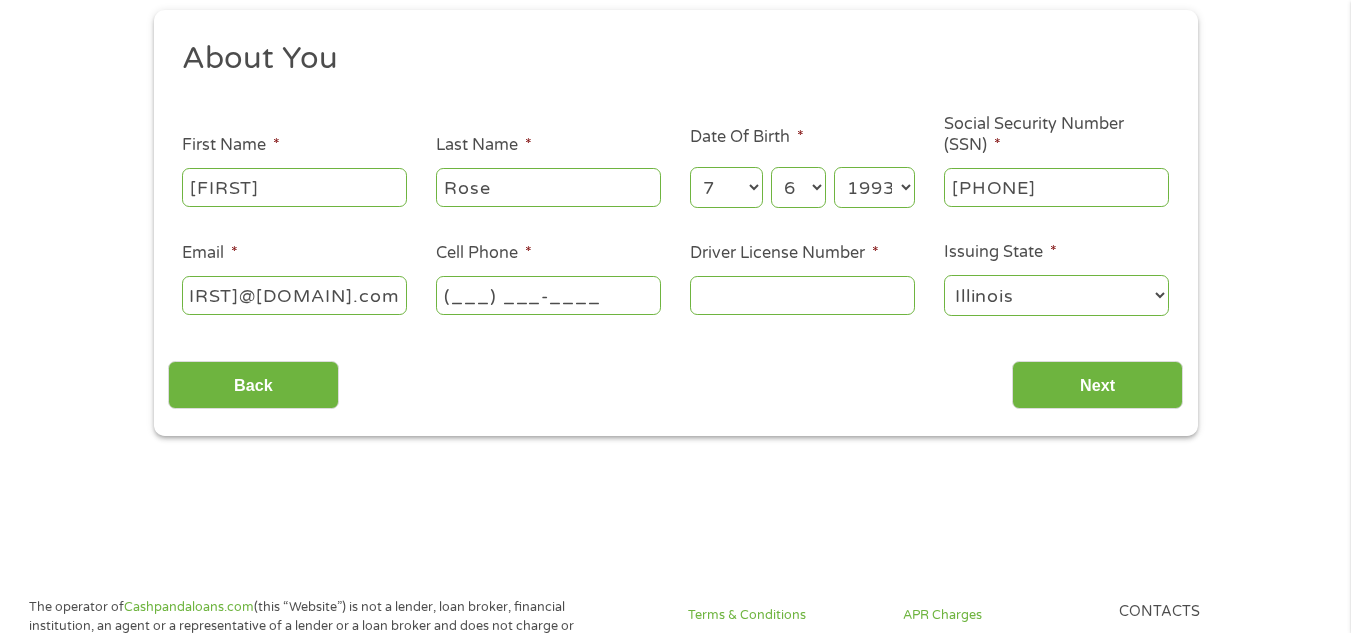 scroll, scrollTop: 0, scrollLeft: 0, axis: both 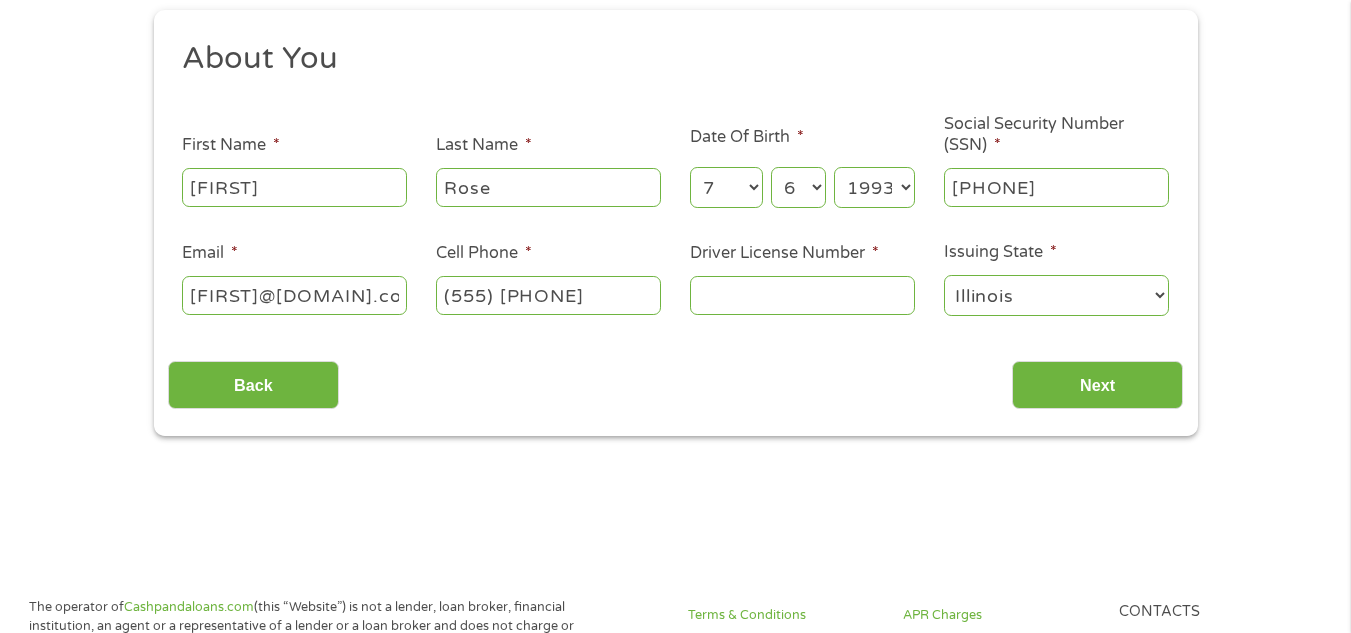 type on "(555) [PHONE]" 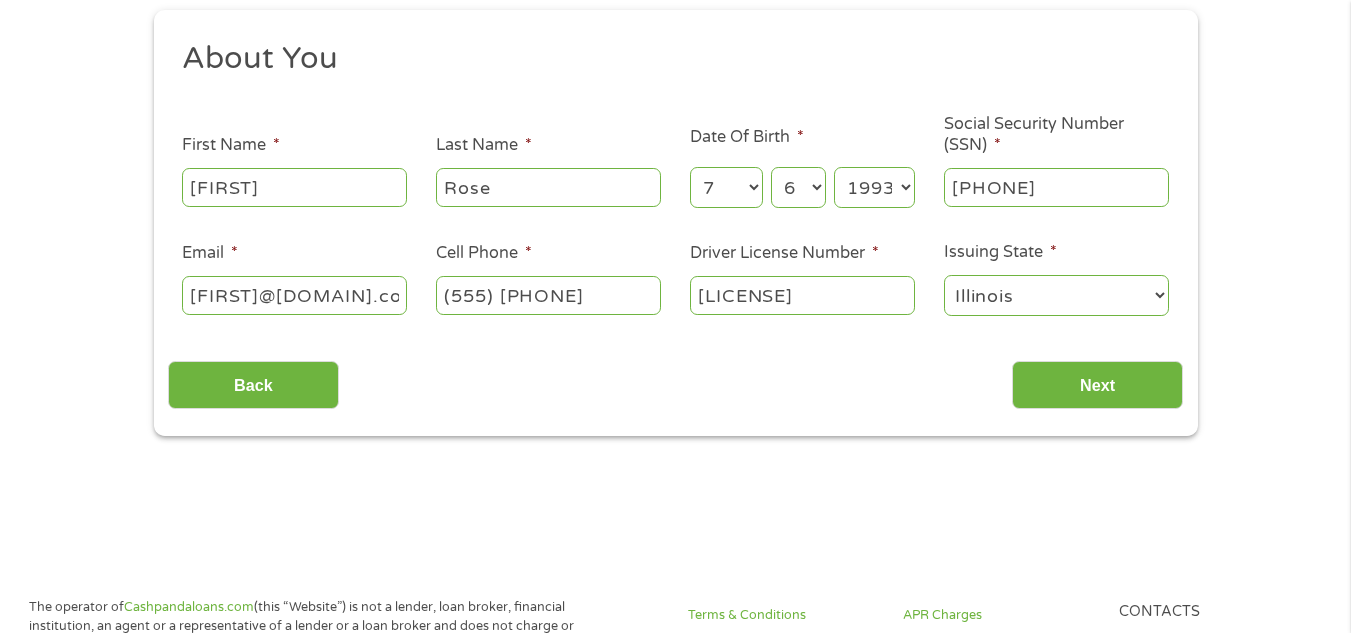 type on "[LICENSE]" 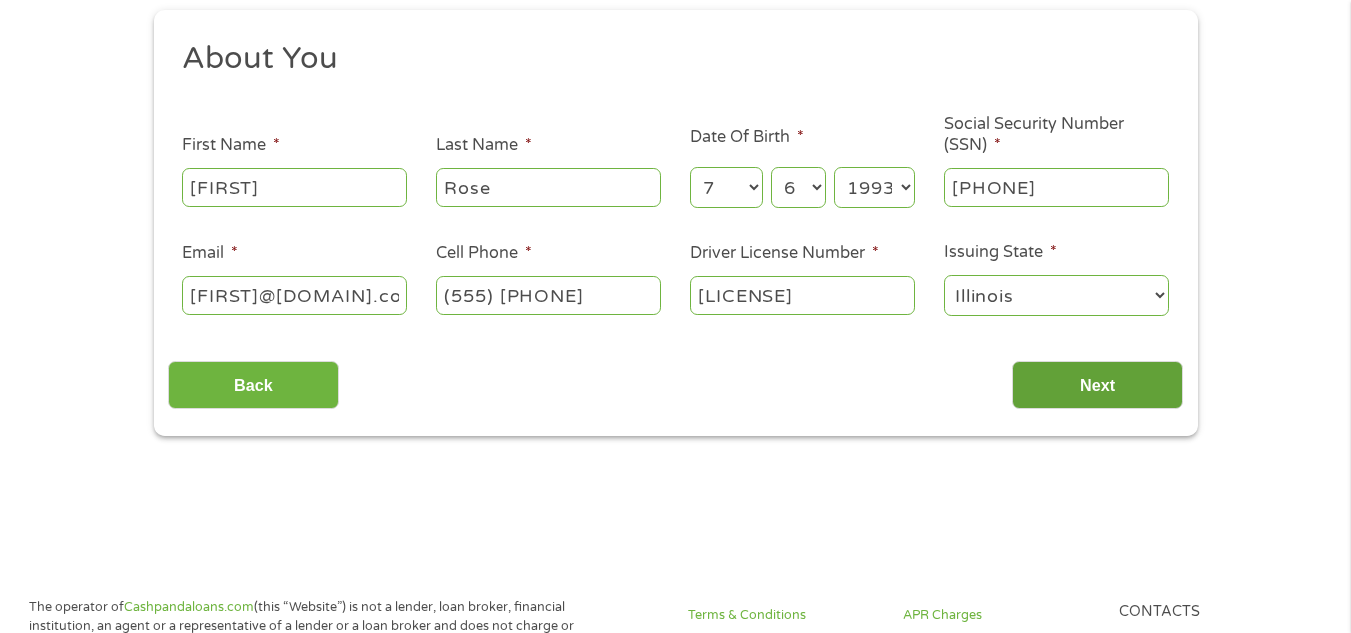click on "Next" at bounding box center [1097, 385] 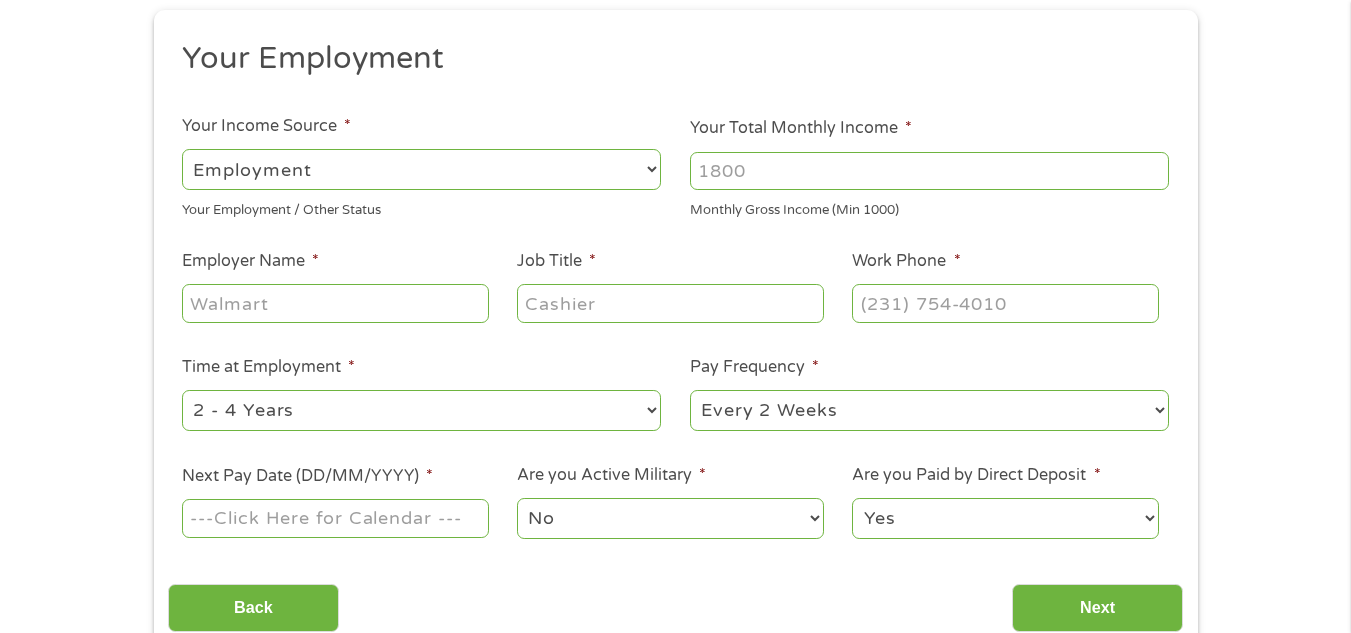 scroll, scrollTop: 7, scrollLeft: 0, axis: vertical 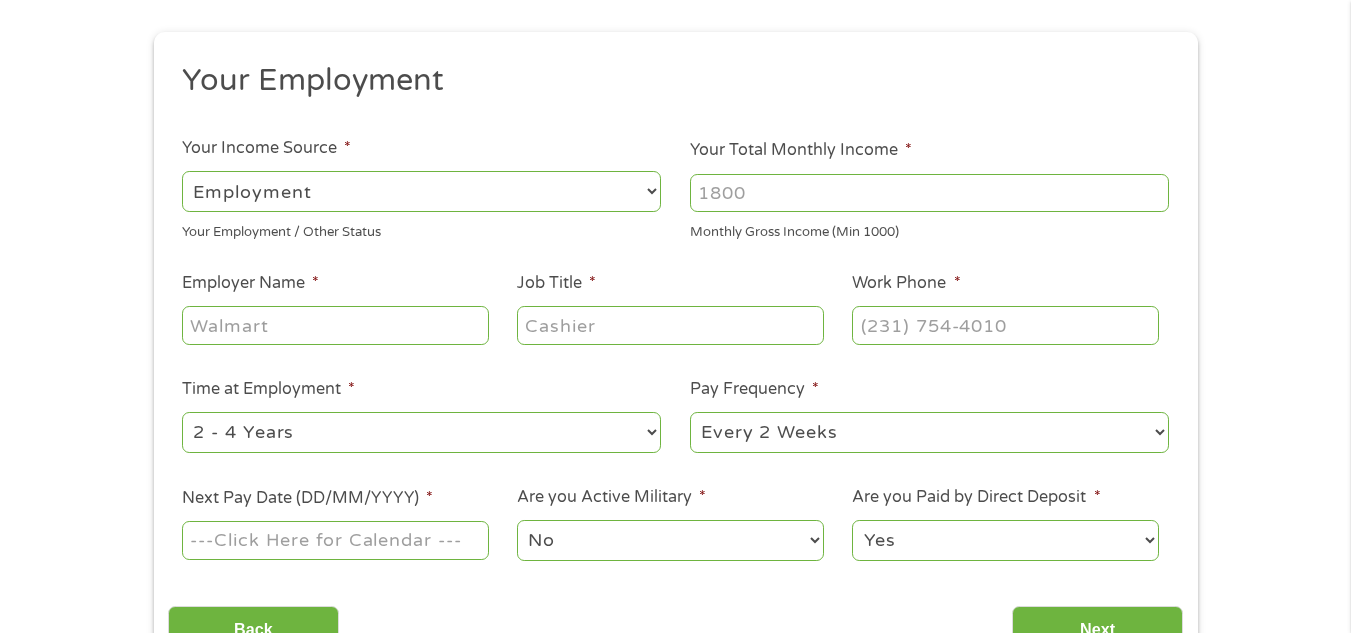 click on "Your Total Monthly Income *" at bounding box center [929, 193] 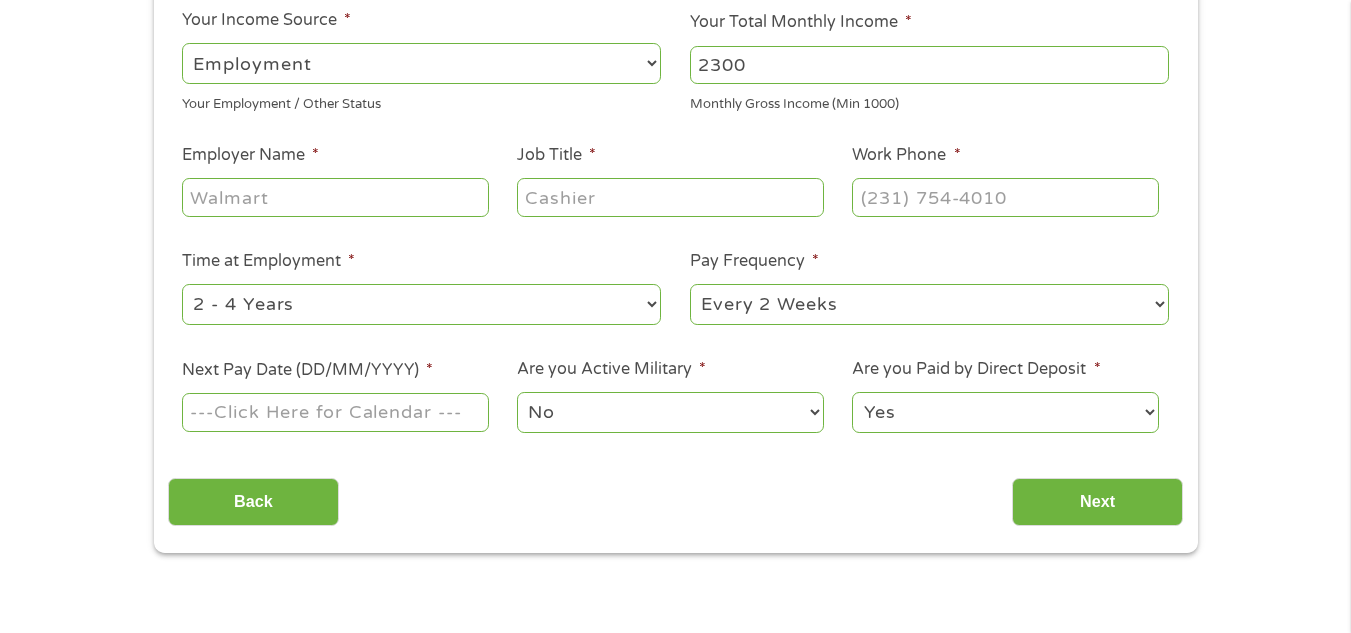 scroll, scrollTop: 333, scrollLeft: 0, axis: vertical 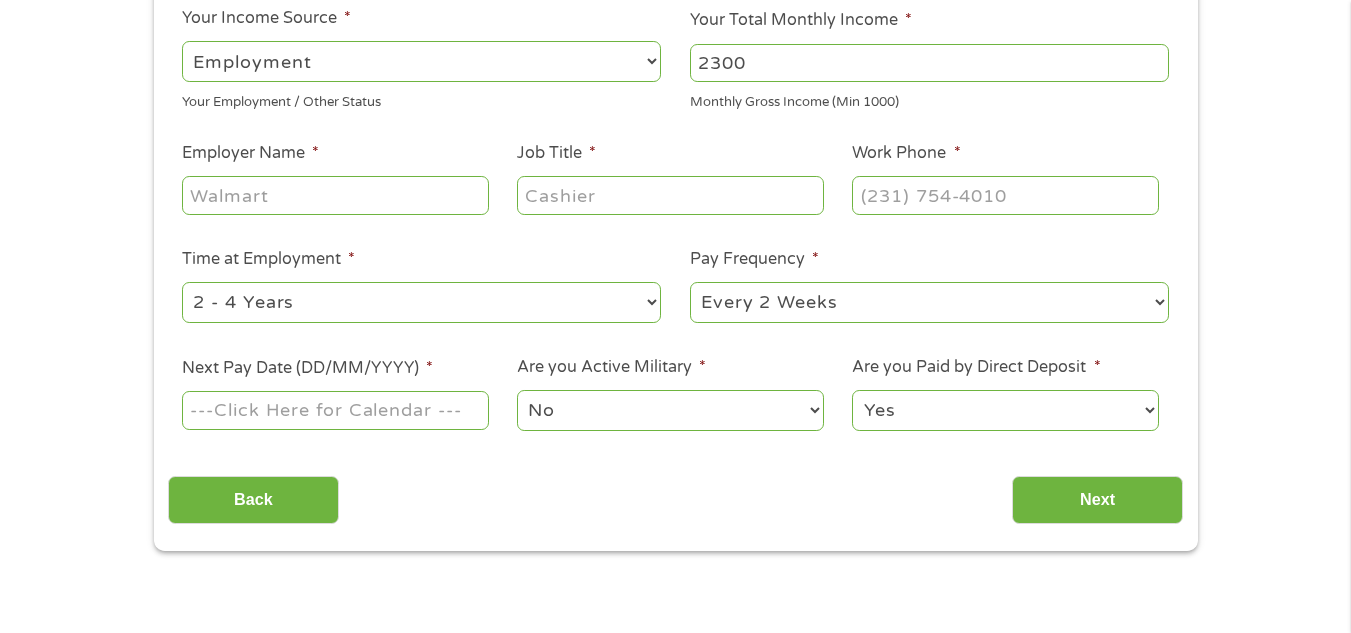 type on "2300" 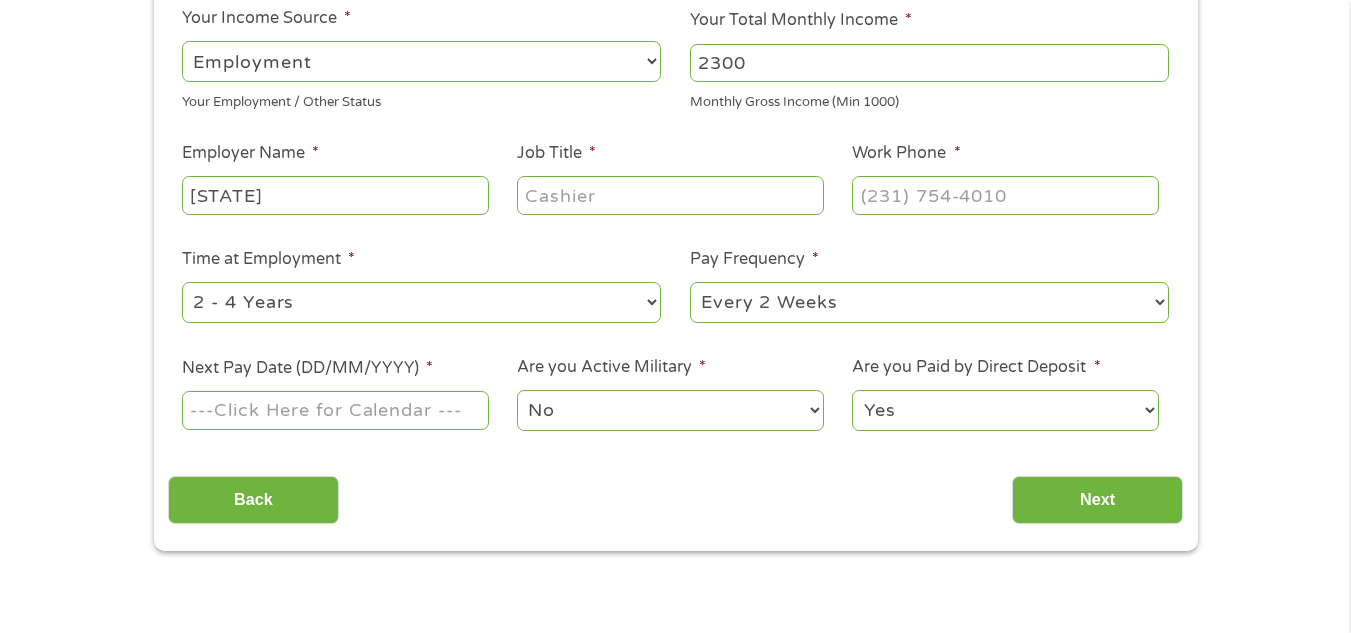 type on "[STATE]" 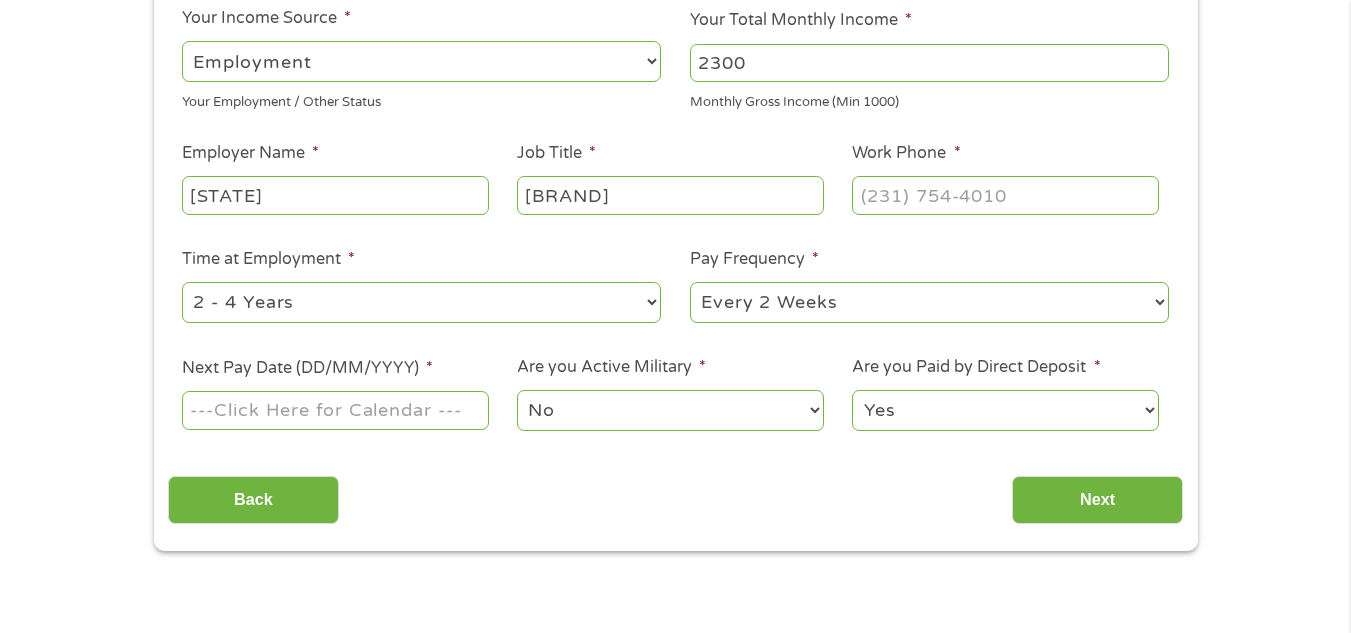 type on "[BRAND]" 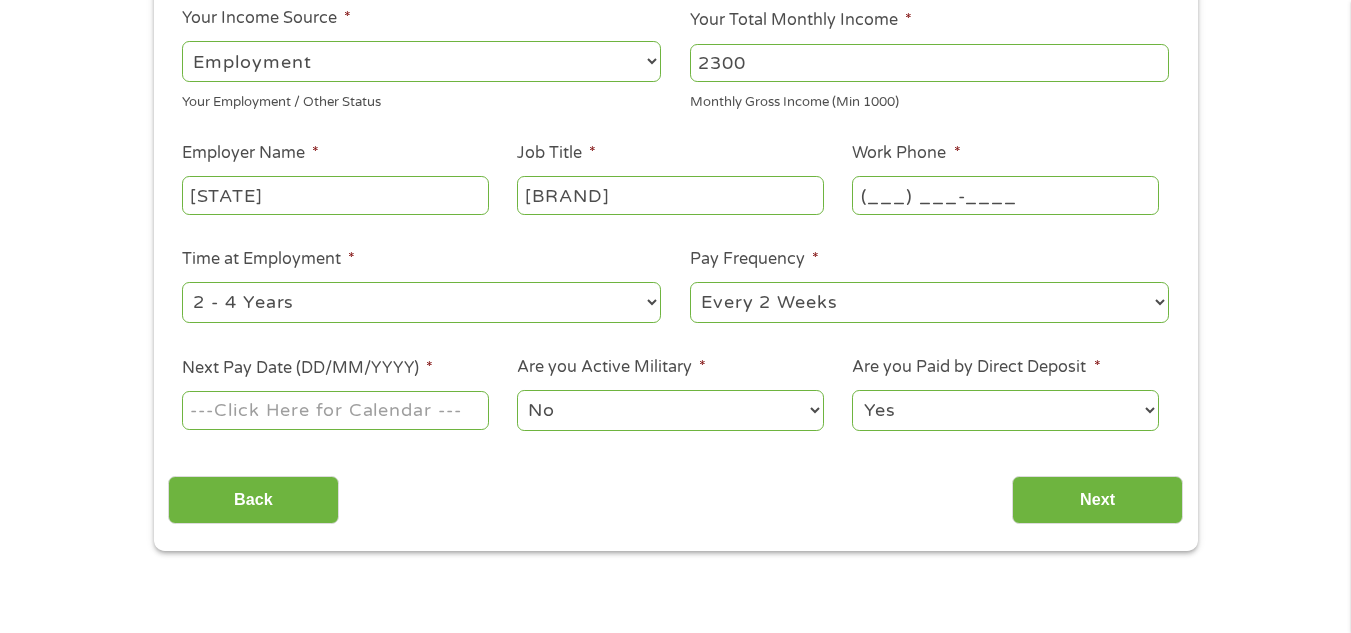 click on "(___) ___-____" at bounding box center (1005, 195) 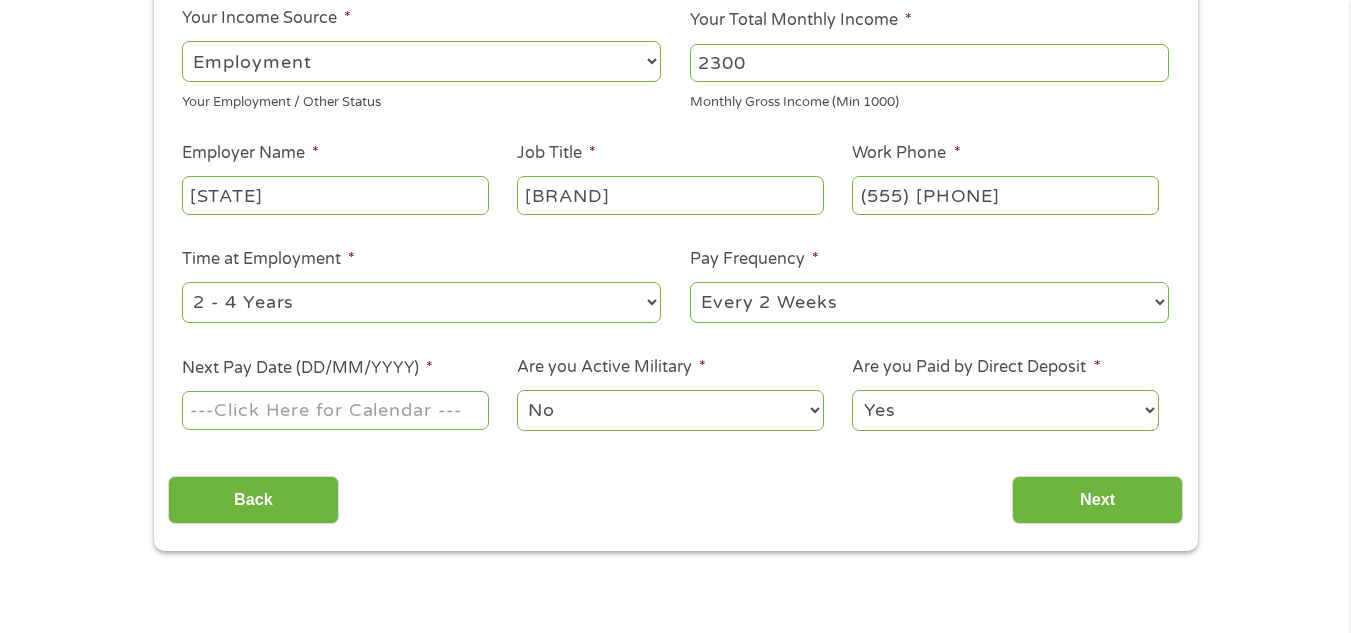 type on "(555) [PHONE]" 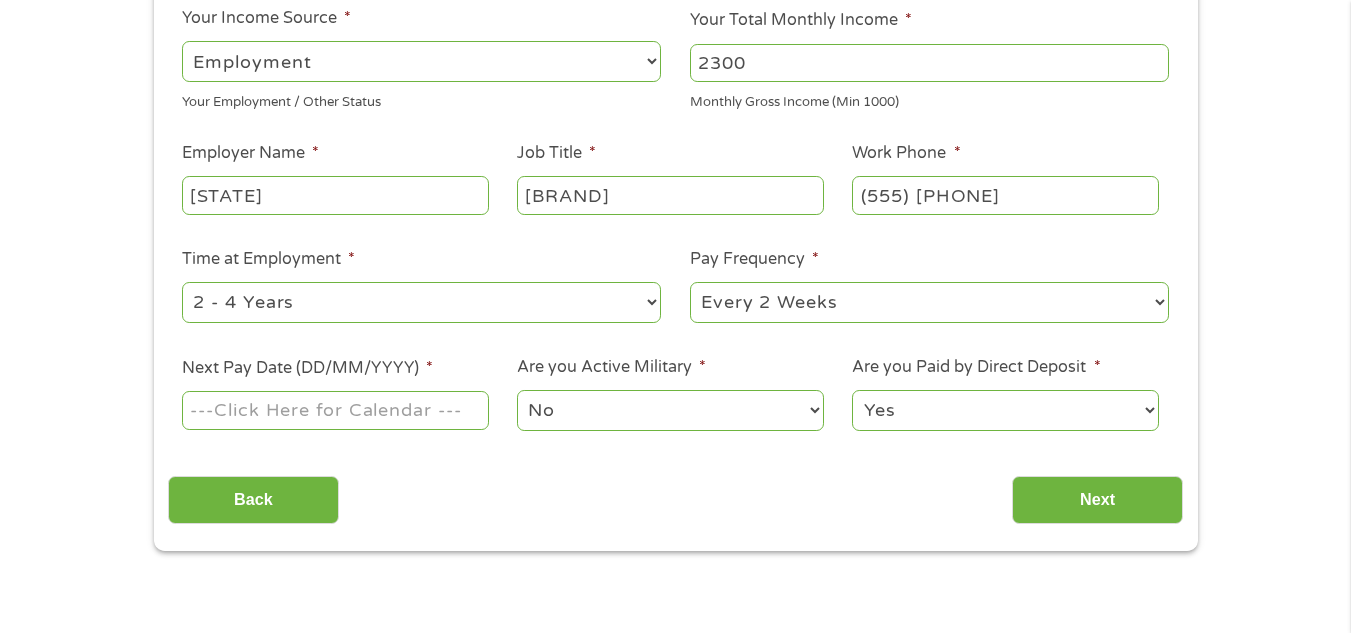 click on "--- Choose one --- 1 Year or less 1 - 2 Years 2 - 4 Years Over 4 Years" at bounding box center (421, 302) 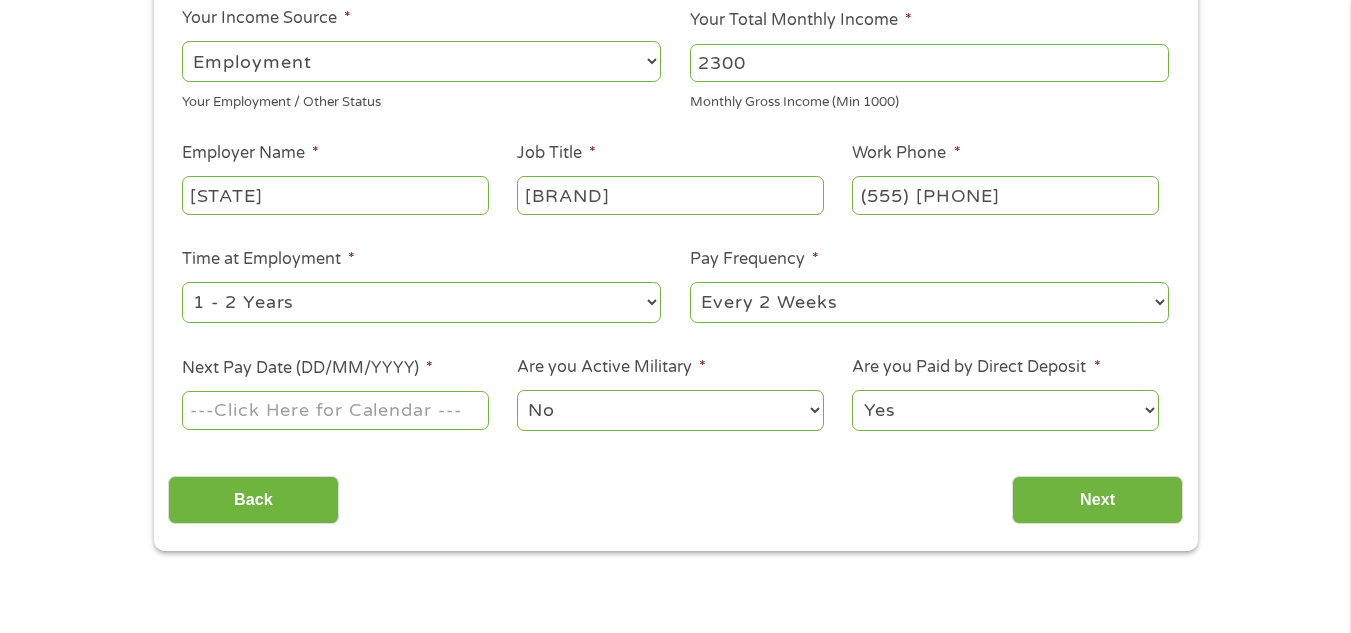 click on "--- Choose one --- 1 Year or less 1 - 2 Years 2 - 4 Years Over 4 Years" at bounding box center [421, 302] 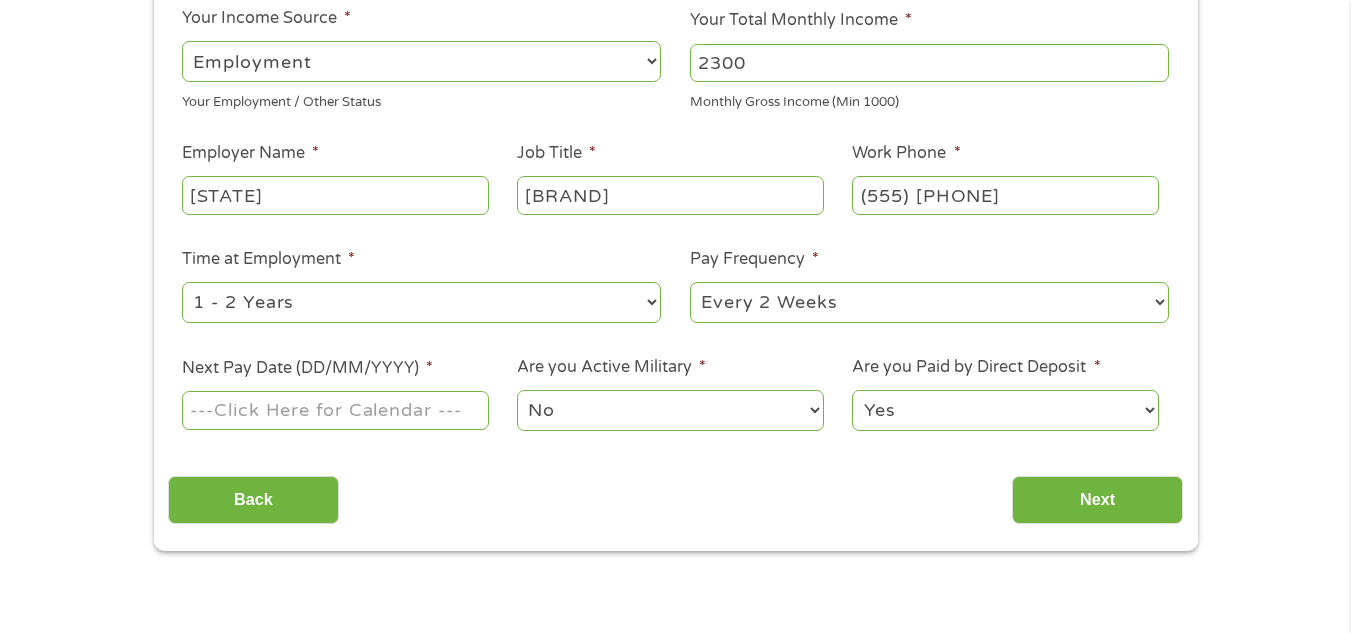 select on "12months" 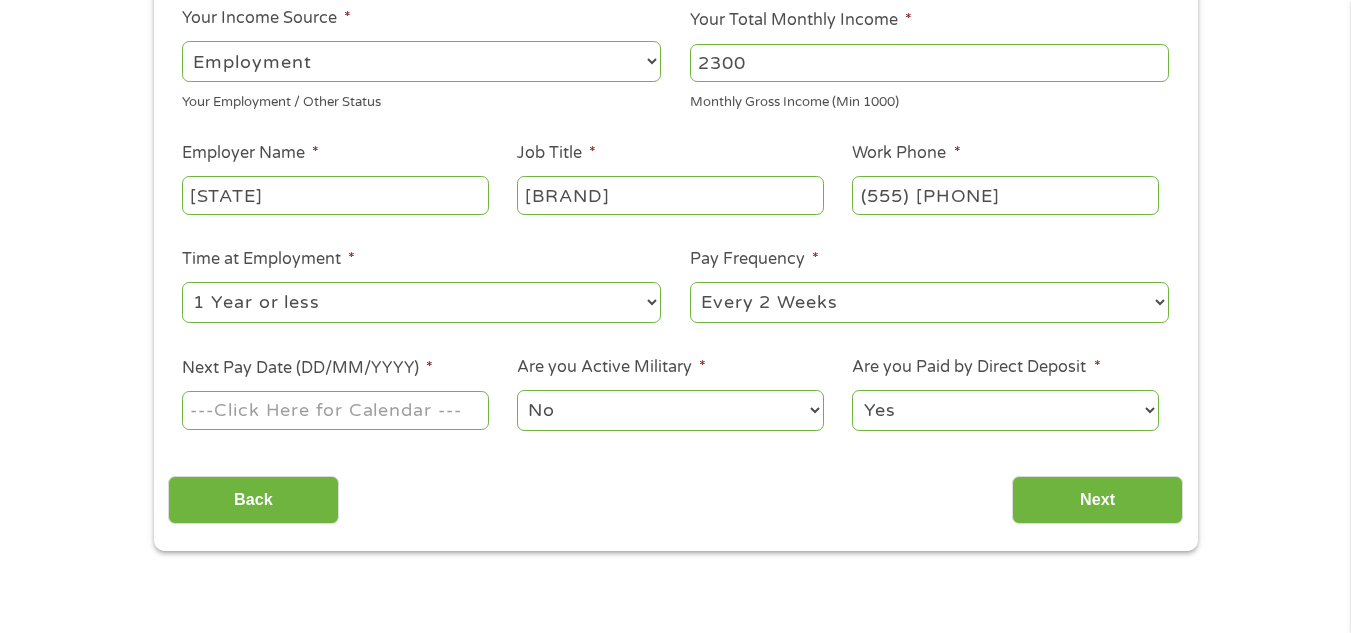 click on "--- Choose one --- 1 Year or less 1 - 2 Years 2 - 4 Years Over 4 Years" at bounding box center [421, 302] 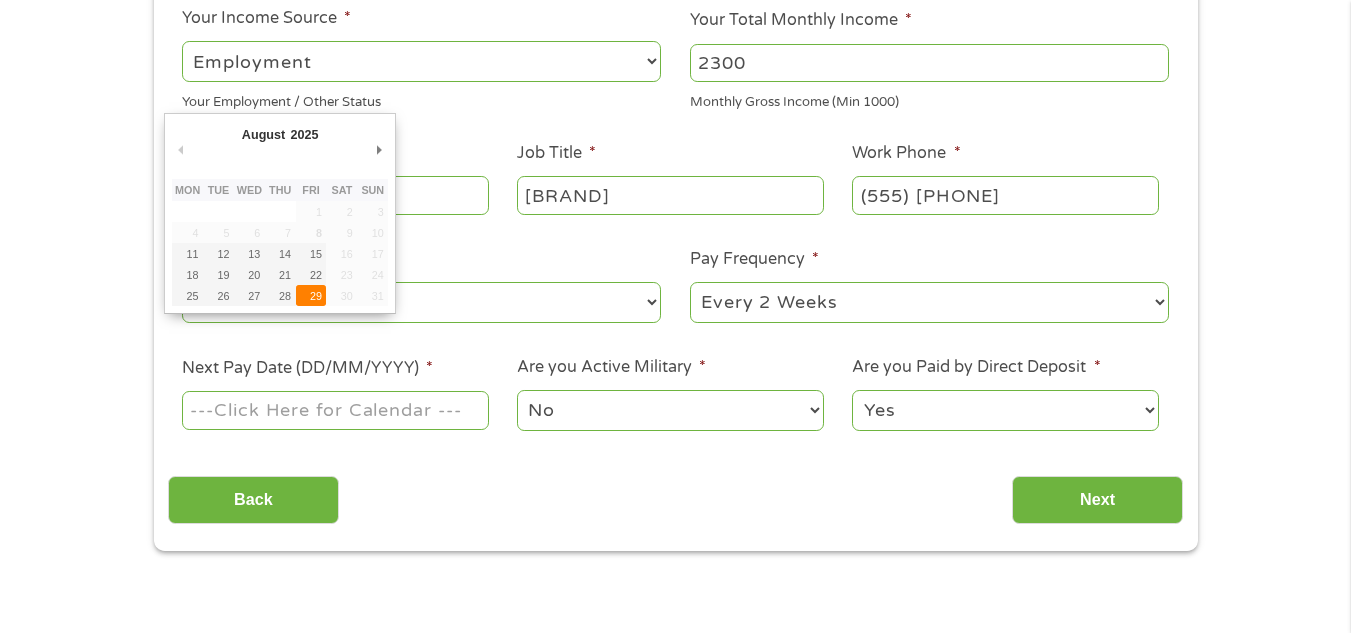 type on "29/08/2025" 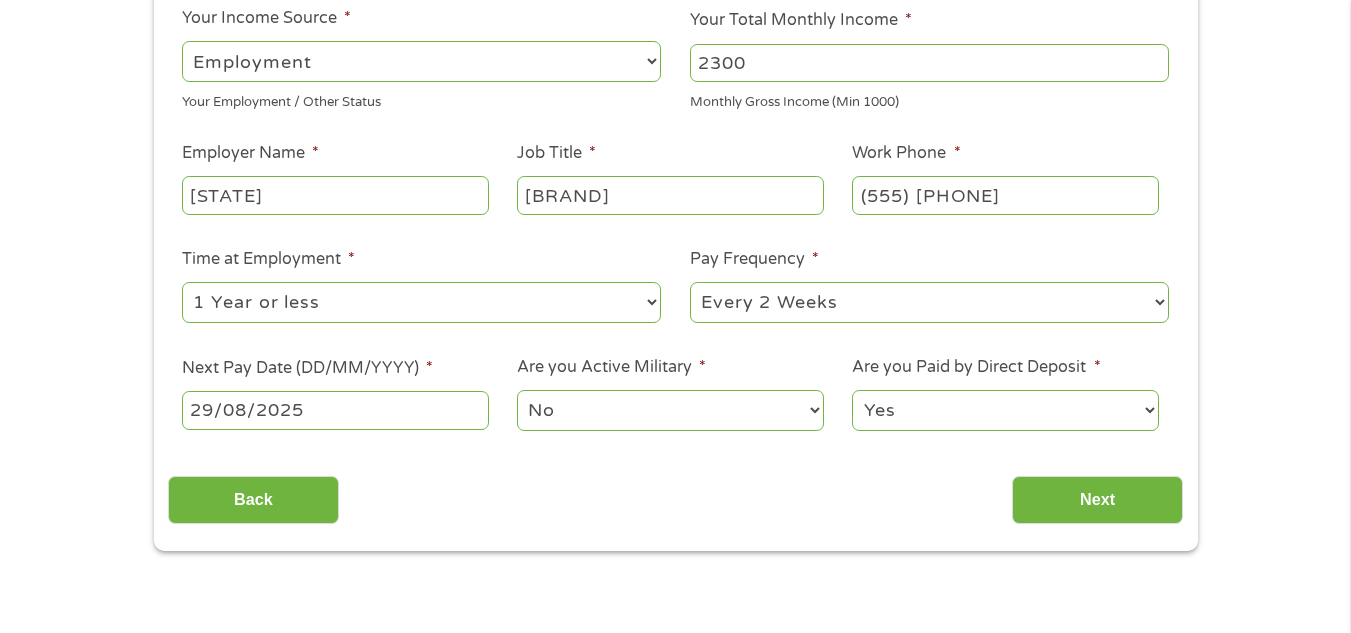 click on "No Yes" at bounding box center (670, 410) 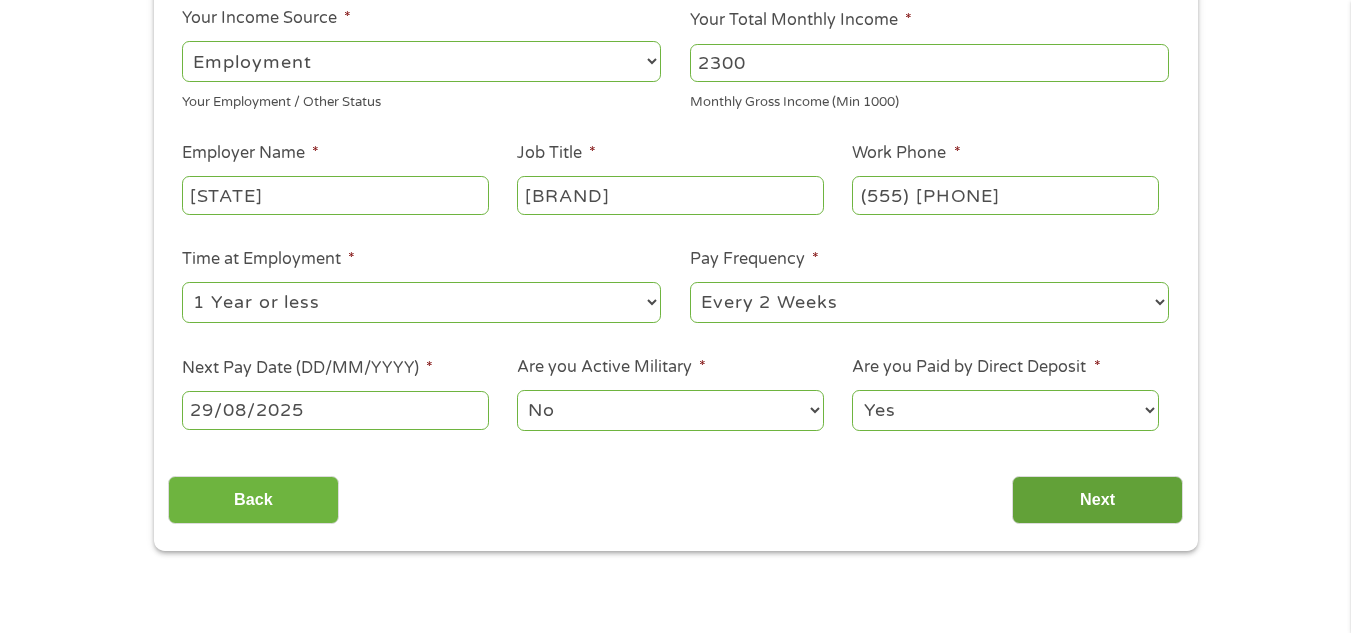 click on "Next" at bounding box center (1097, 500) 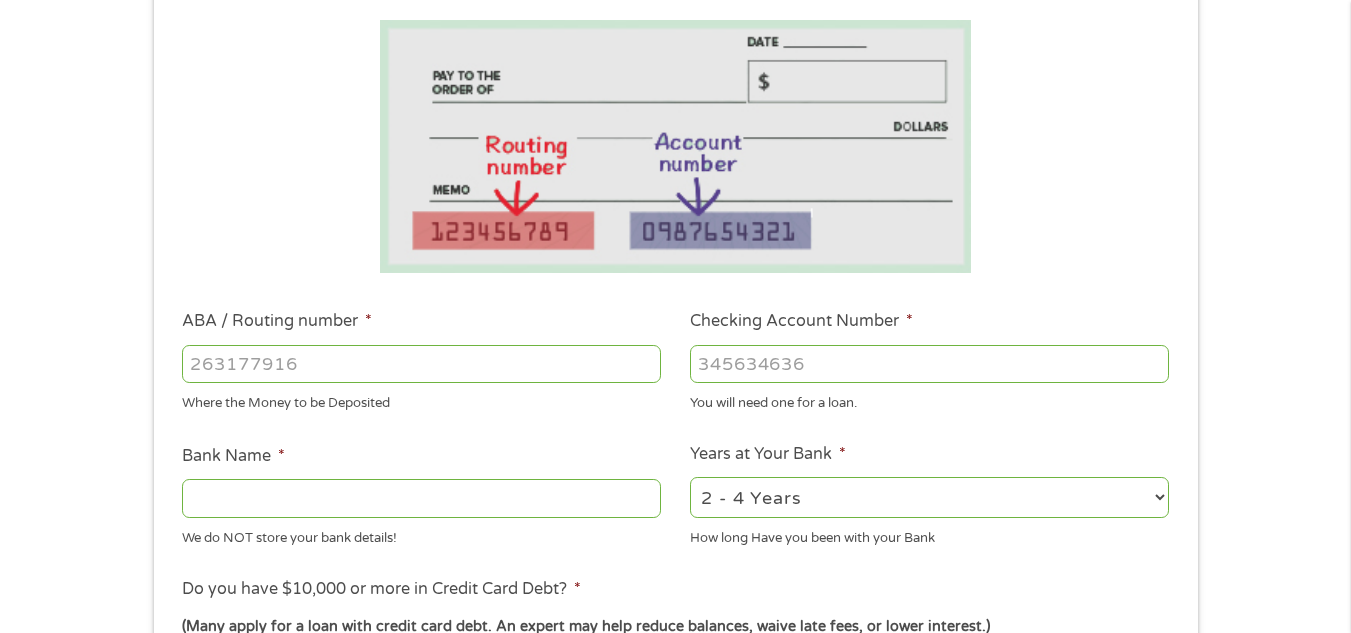 scroll, scrollTop: 8, scrollLeft: 8, axis: both 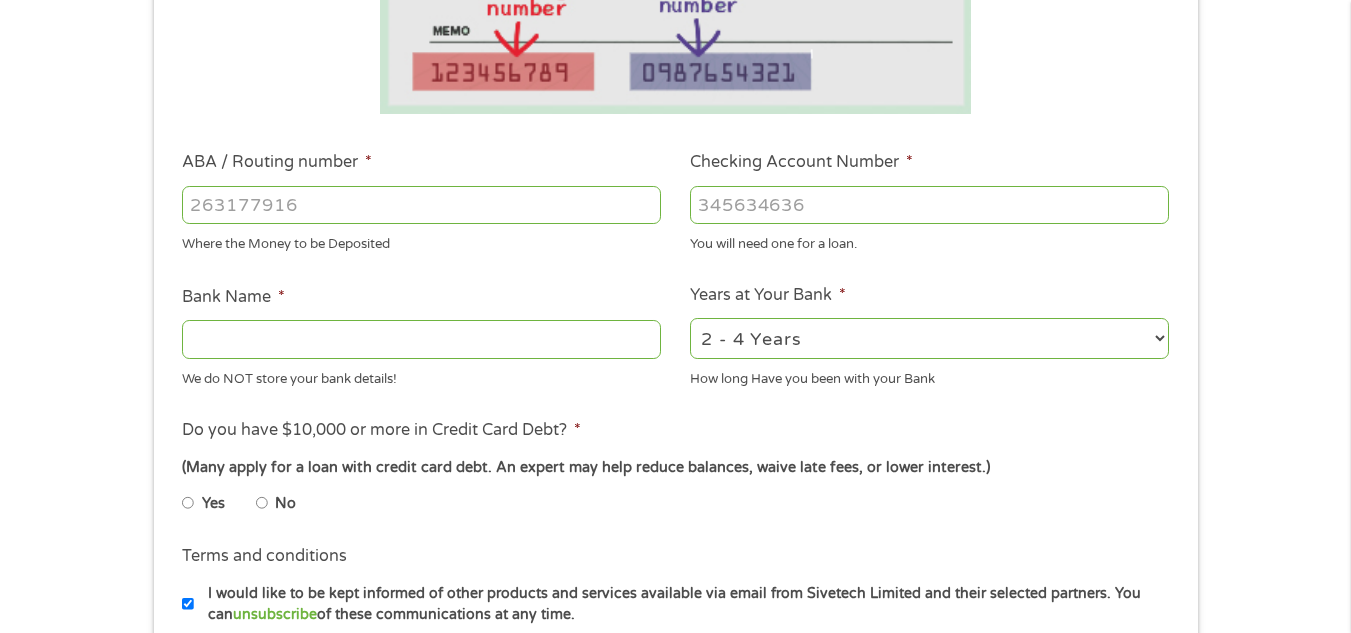 click on "ABA / Routing number *" at bounding box center [421, 205] 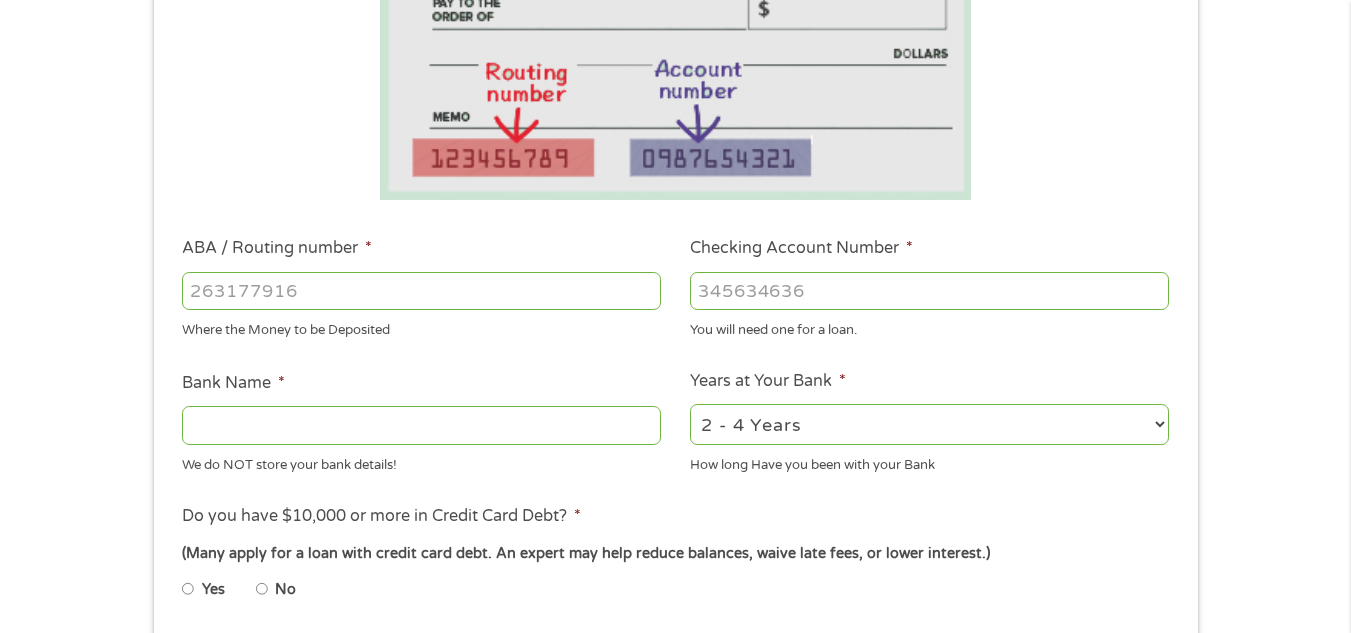 scroll, scrollTop: 0, scrollLeft: 0, axis: both 